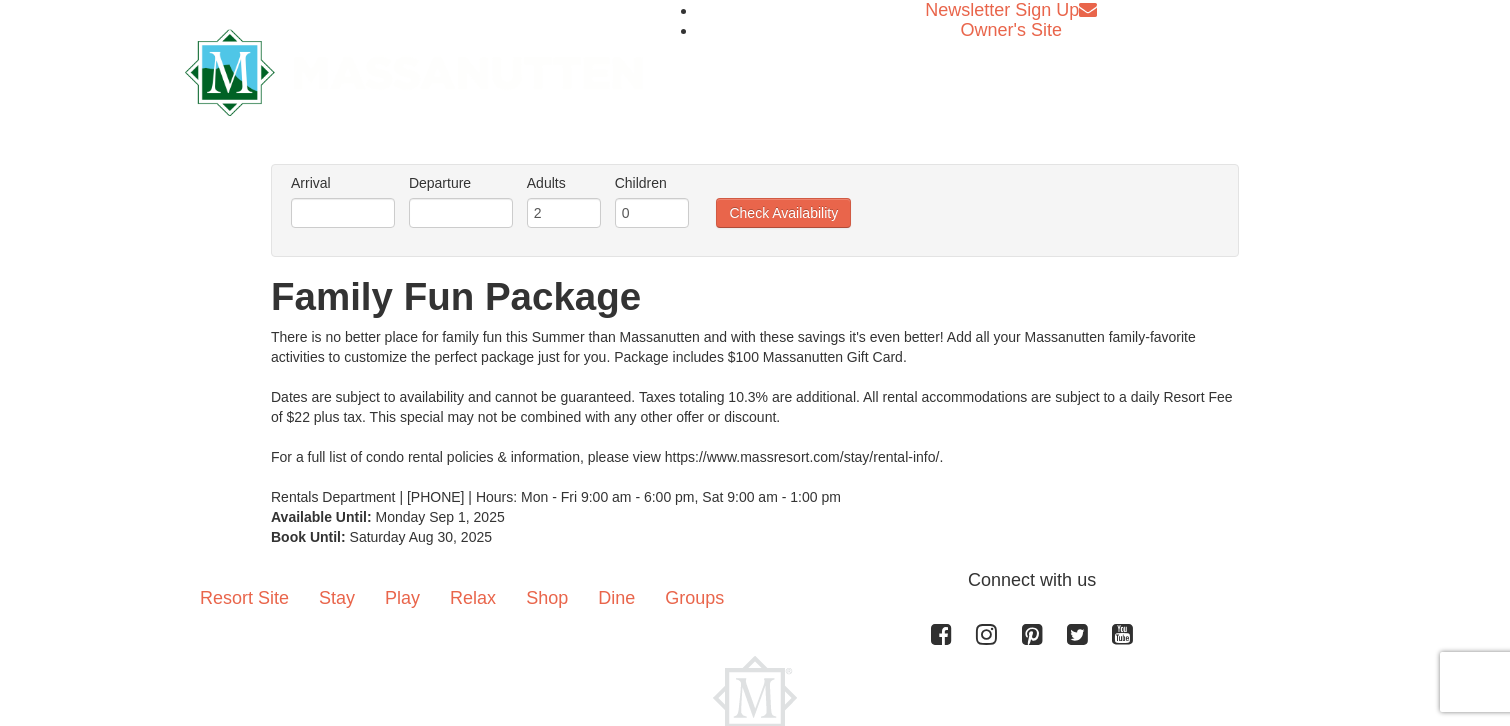 scroll, scrollTop: 0, scrollLeft: 0, axis: both 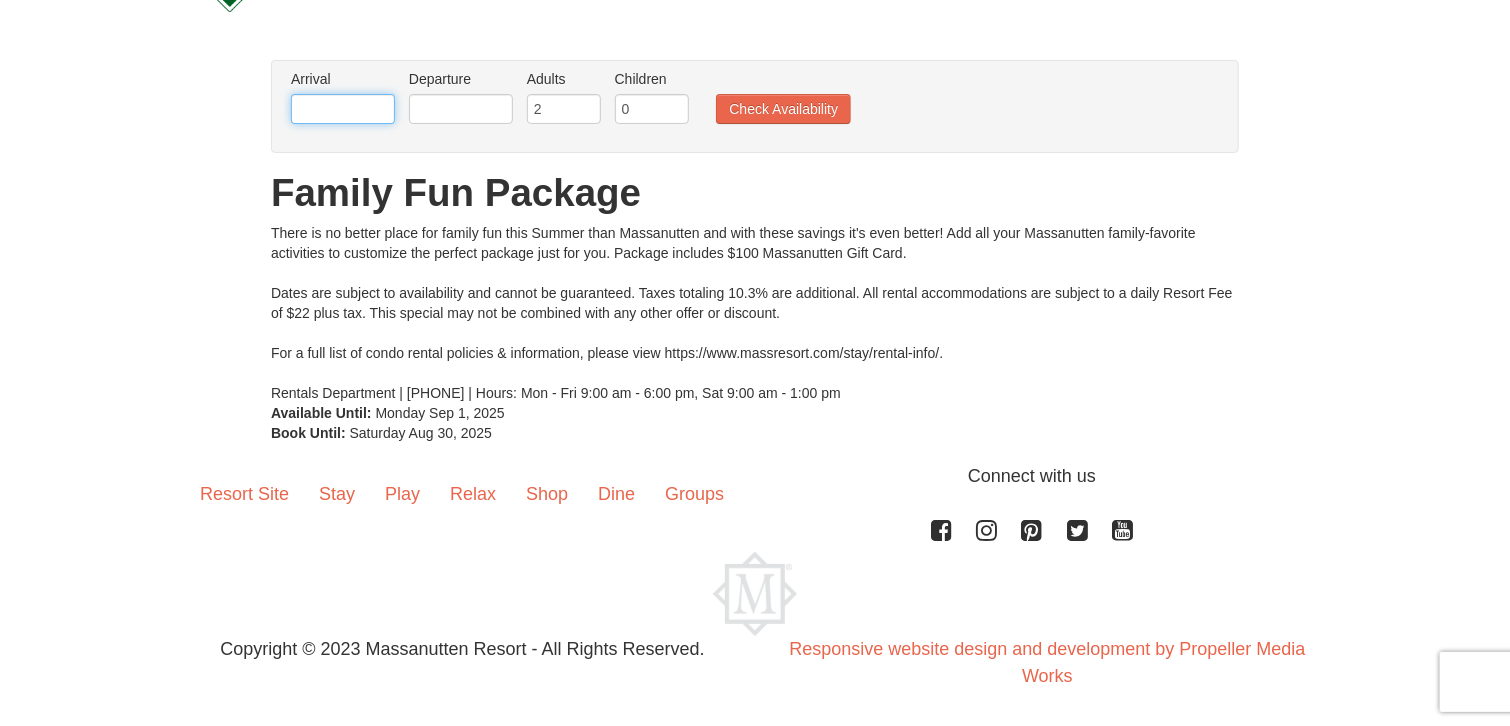 click at bounding box center (343, 109) 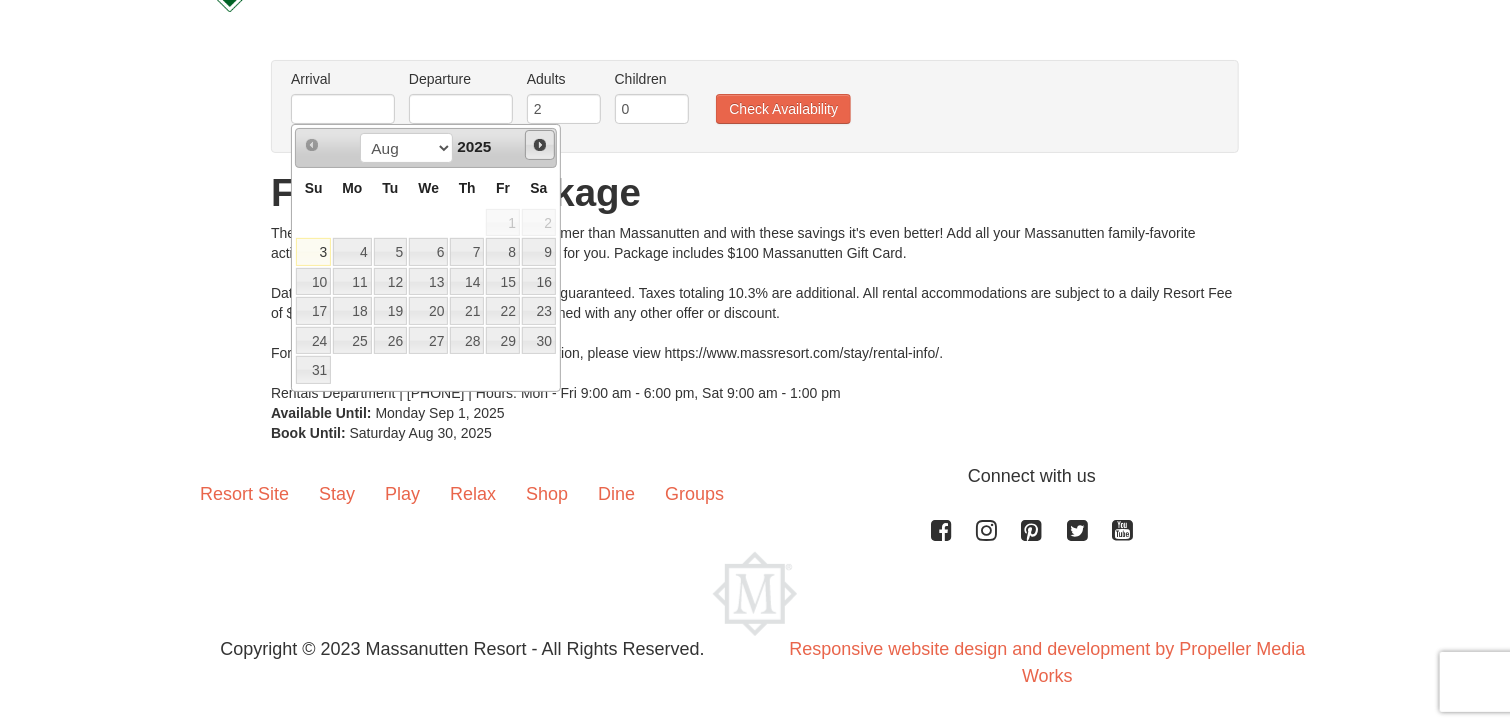 click on "Next" at bounding box center [540, 145] 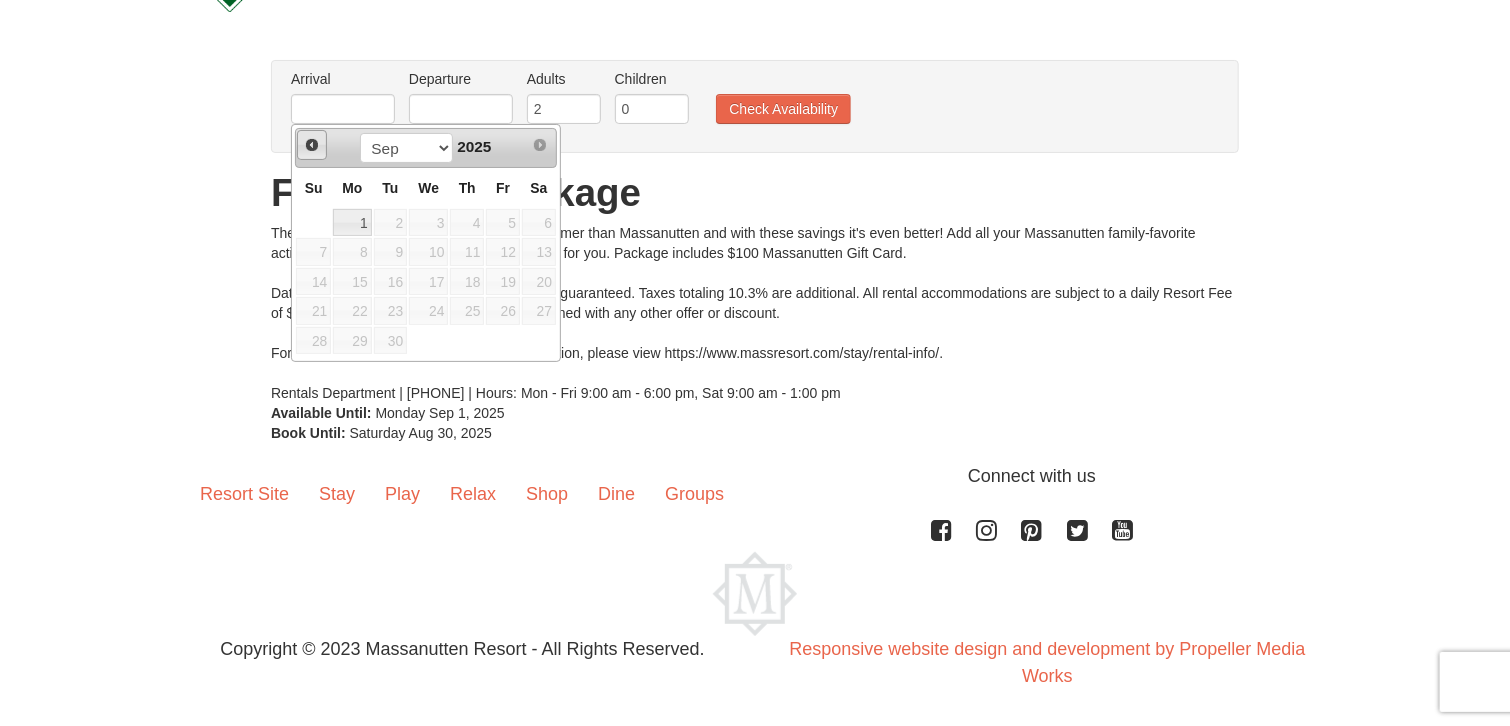 click on "Prev" at bounding box center [312, 145] 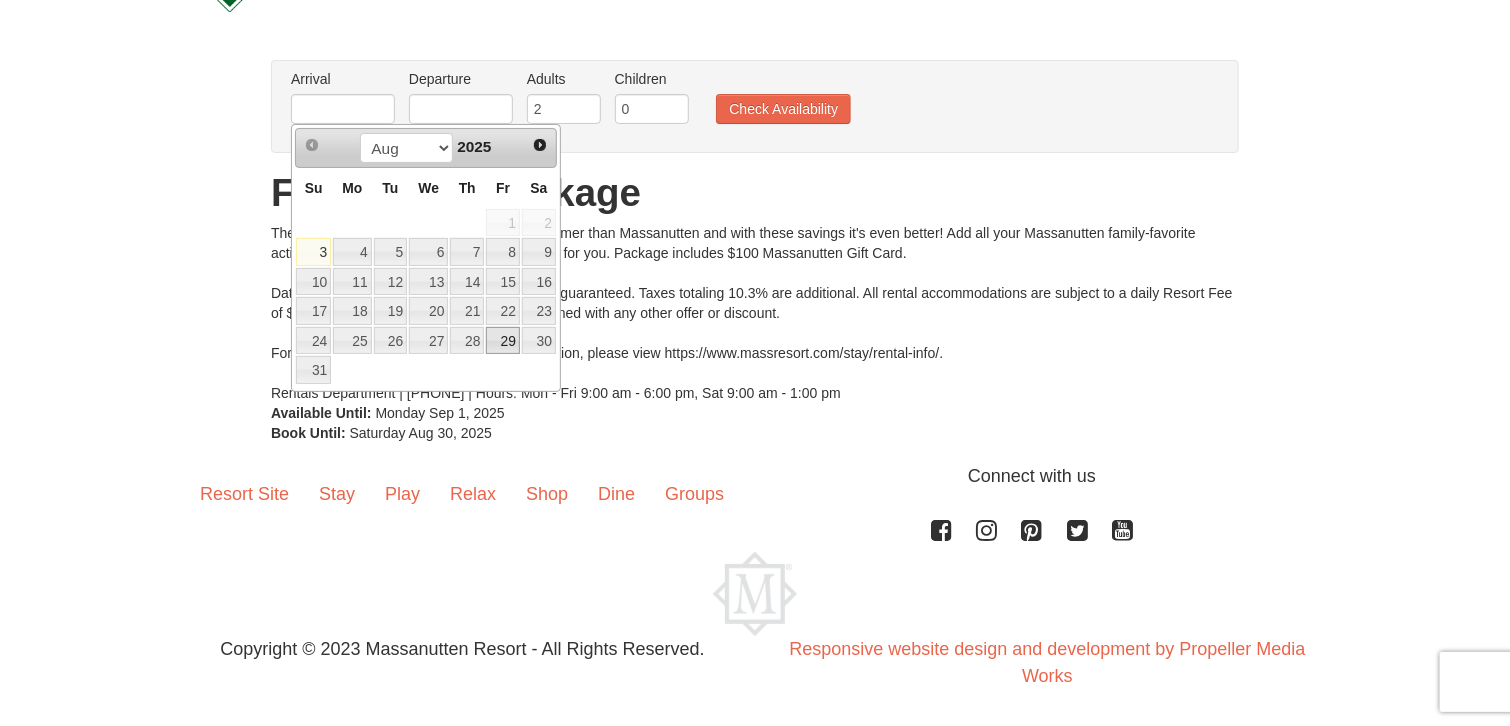 click on "29" at bounding box center (503, 341) 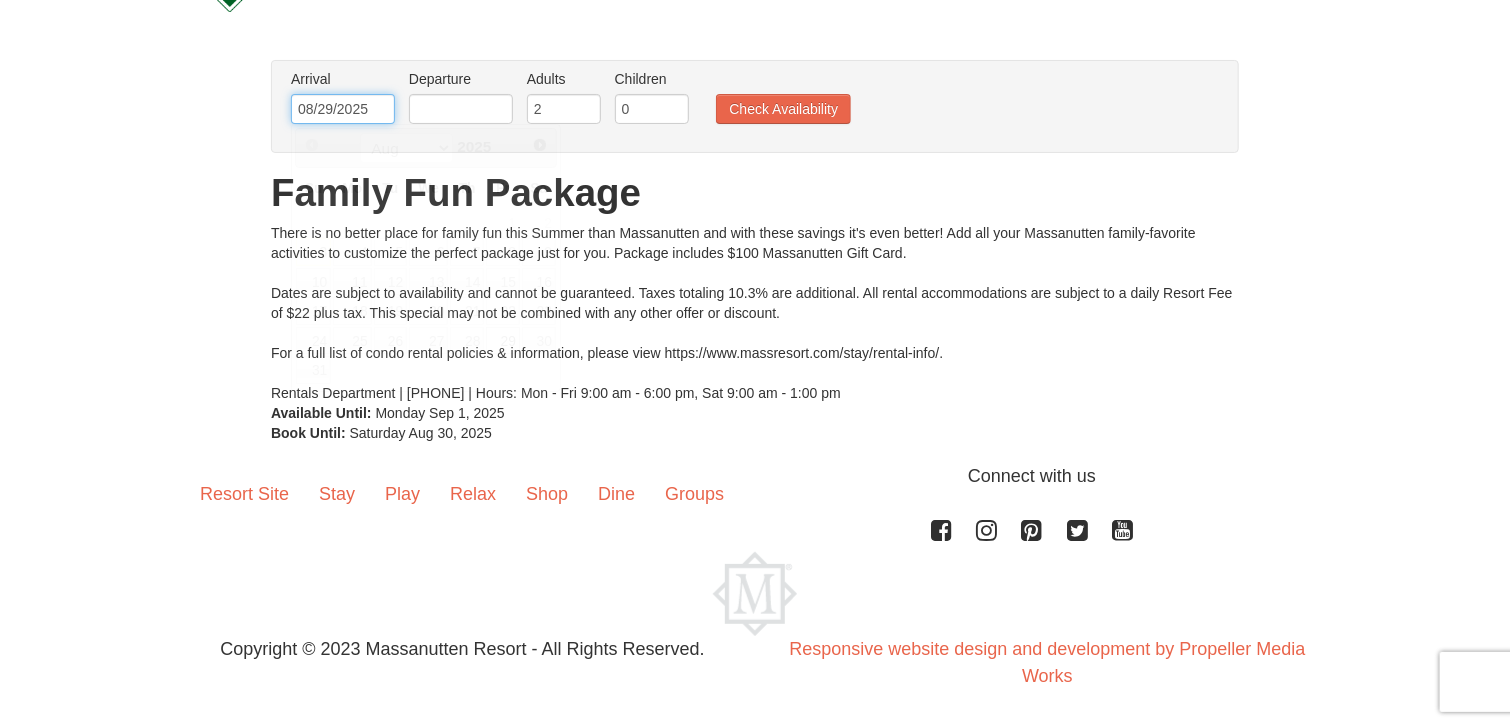 click on "08/29/2025" at bounding box center [343, 109] 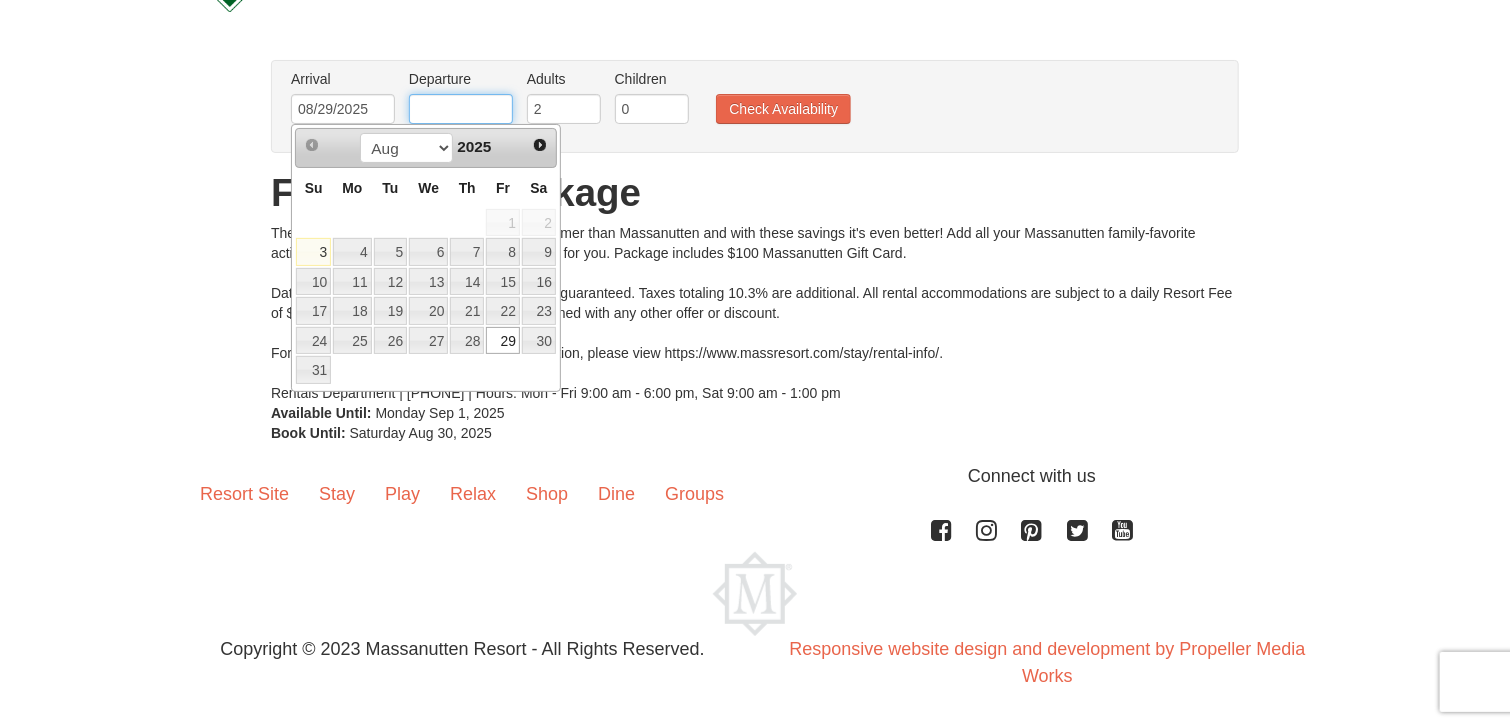 click at bounding box center [461, 109] 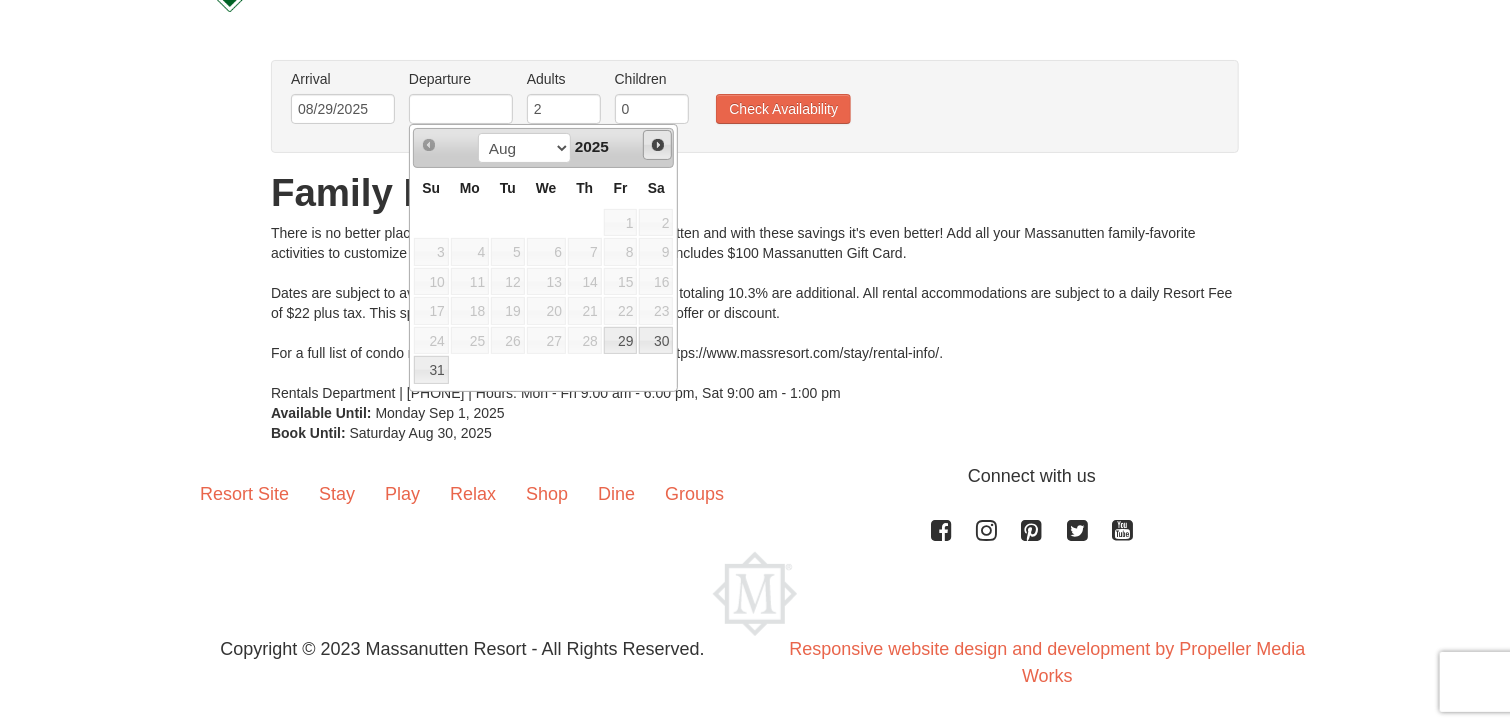 click on "Next" at bounding box center [658, 145] 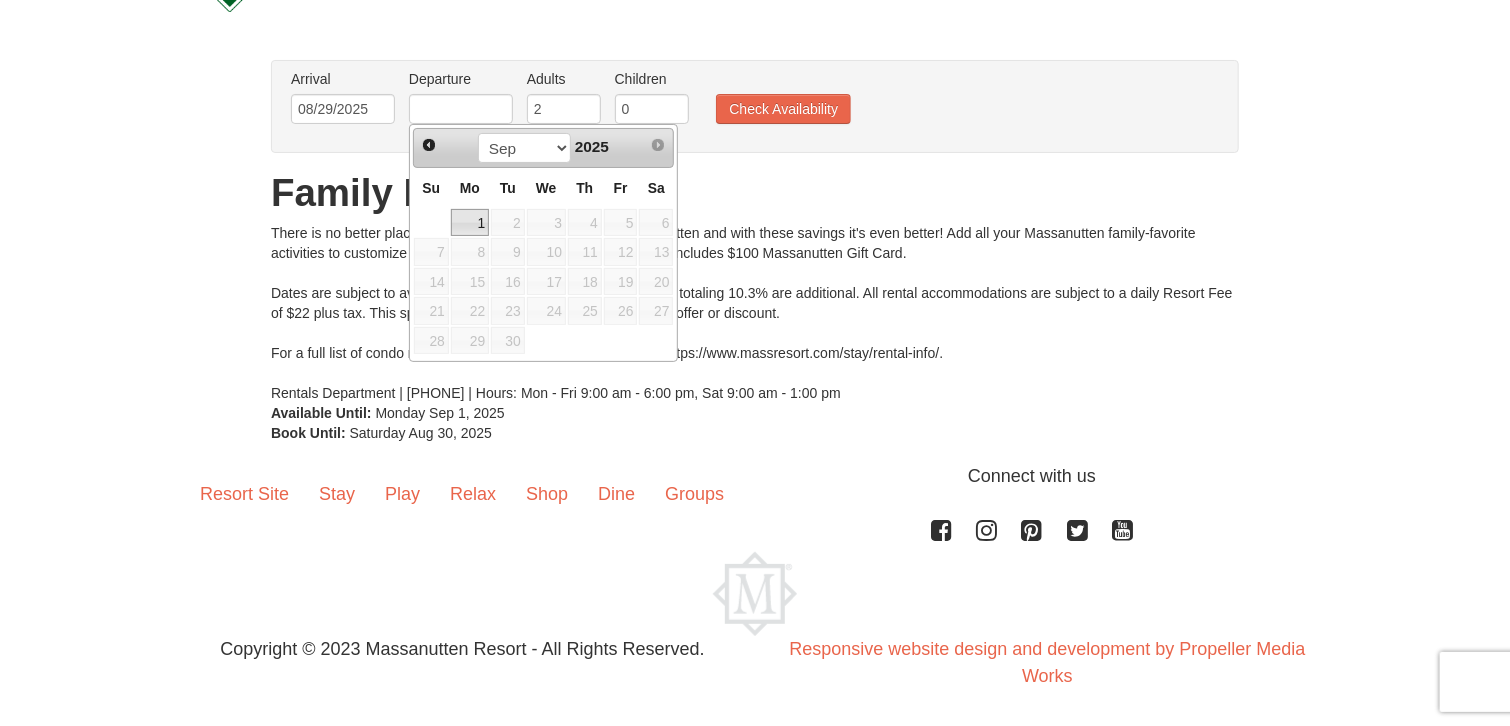click on "1" at bounding box center [470, 223] 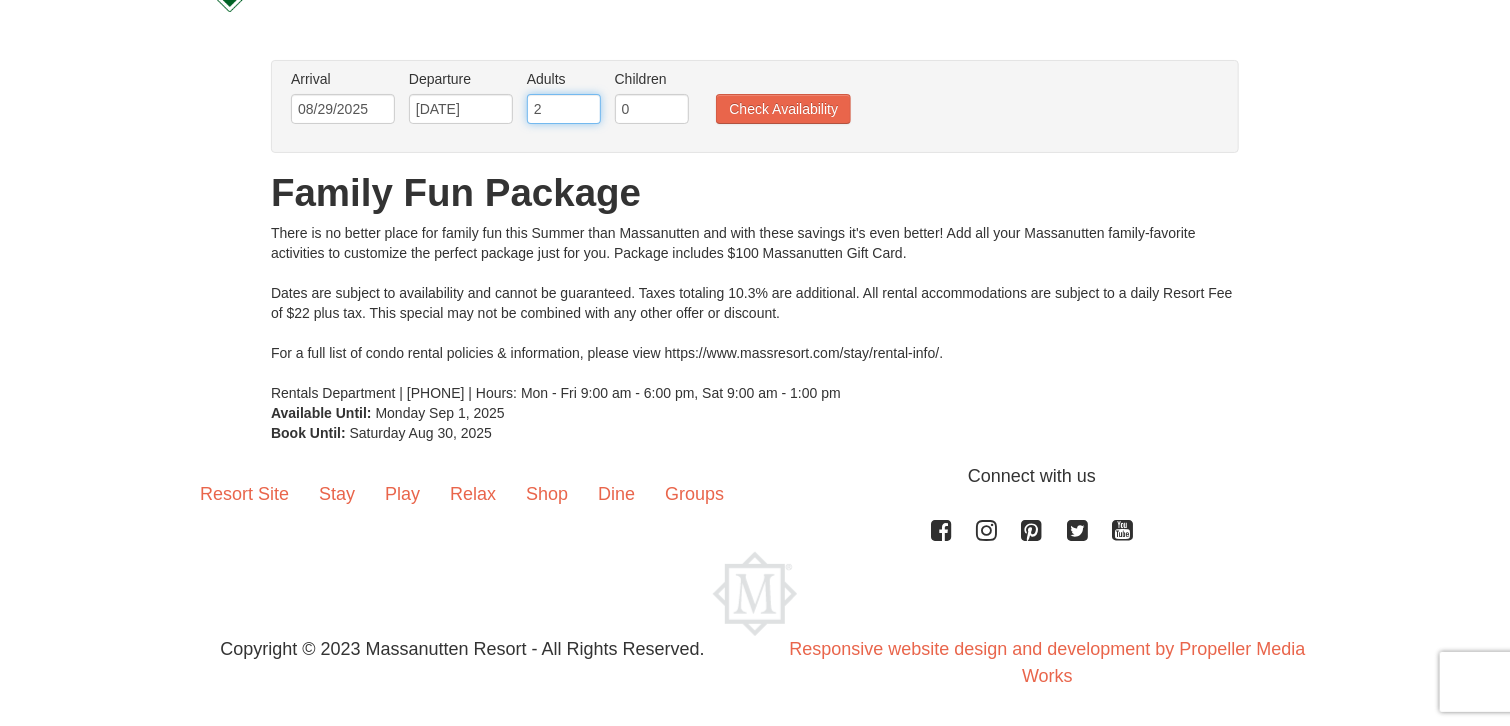 click on "2" at bounding box center [564, 109] 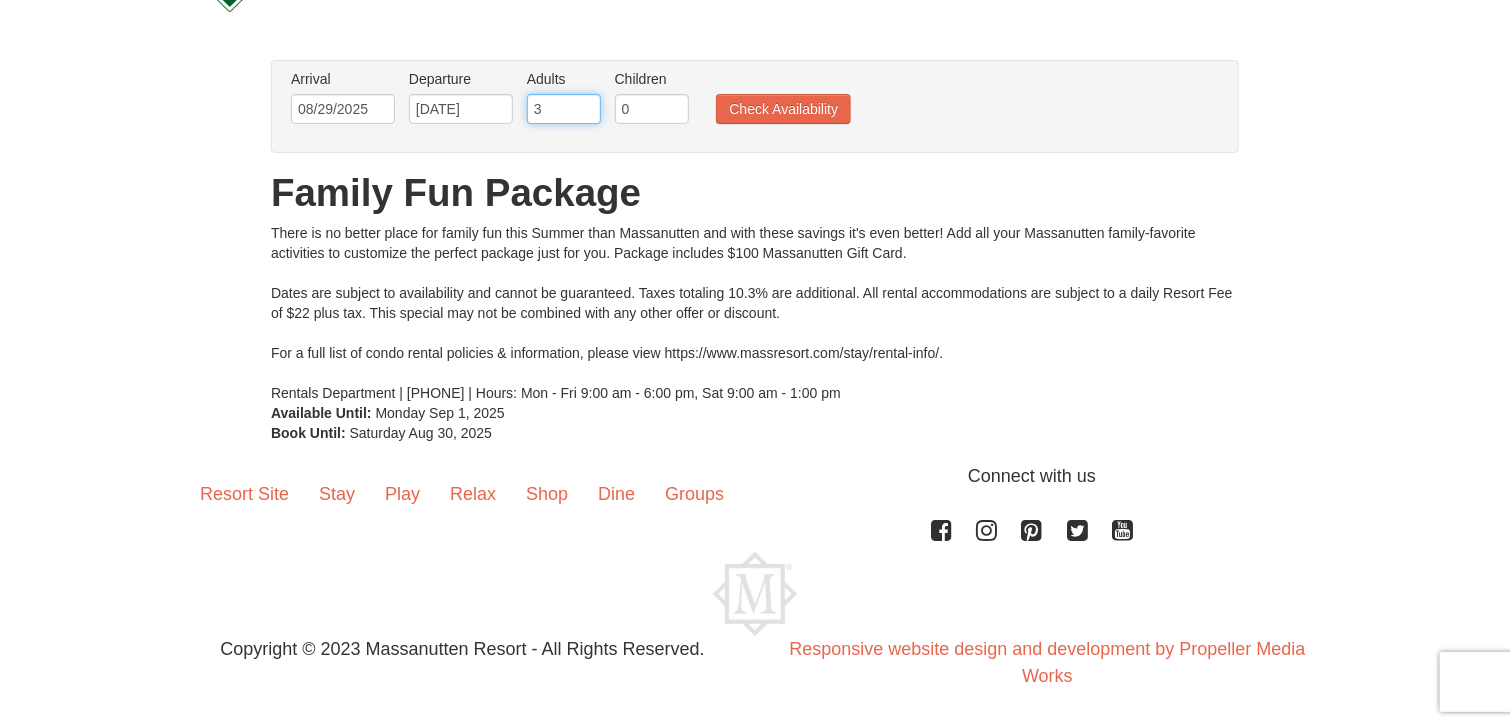 type on "3" 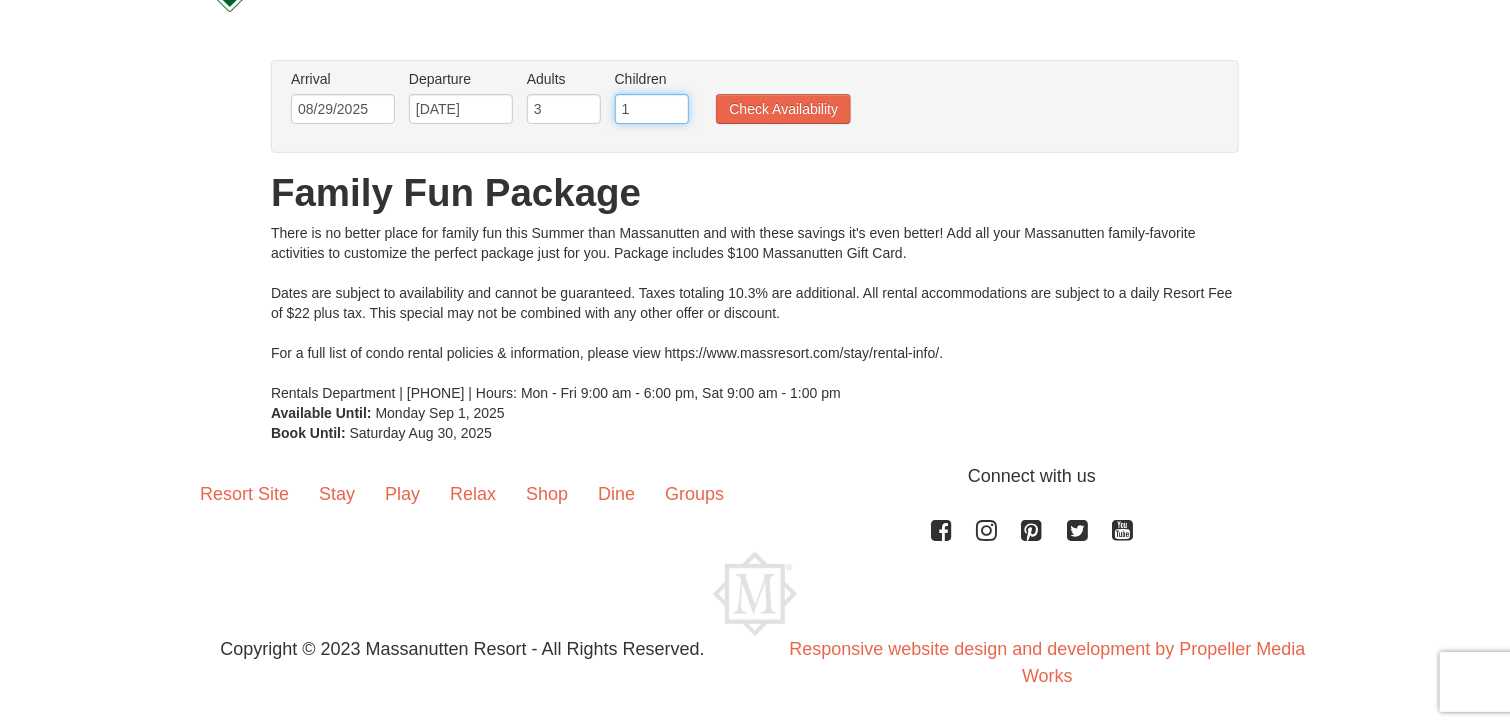type on "1" 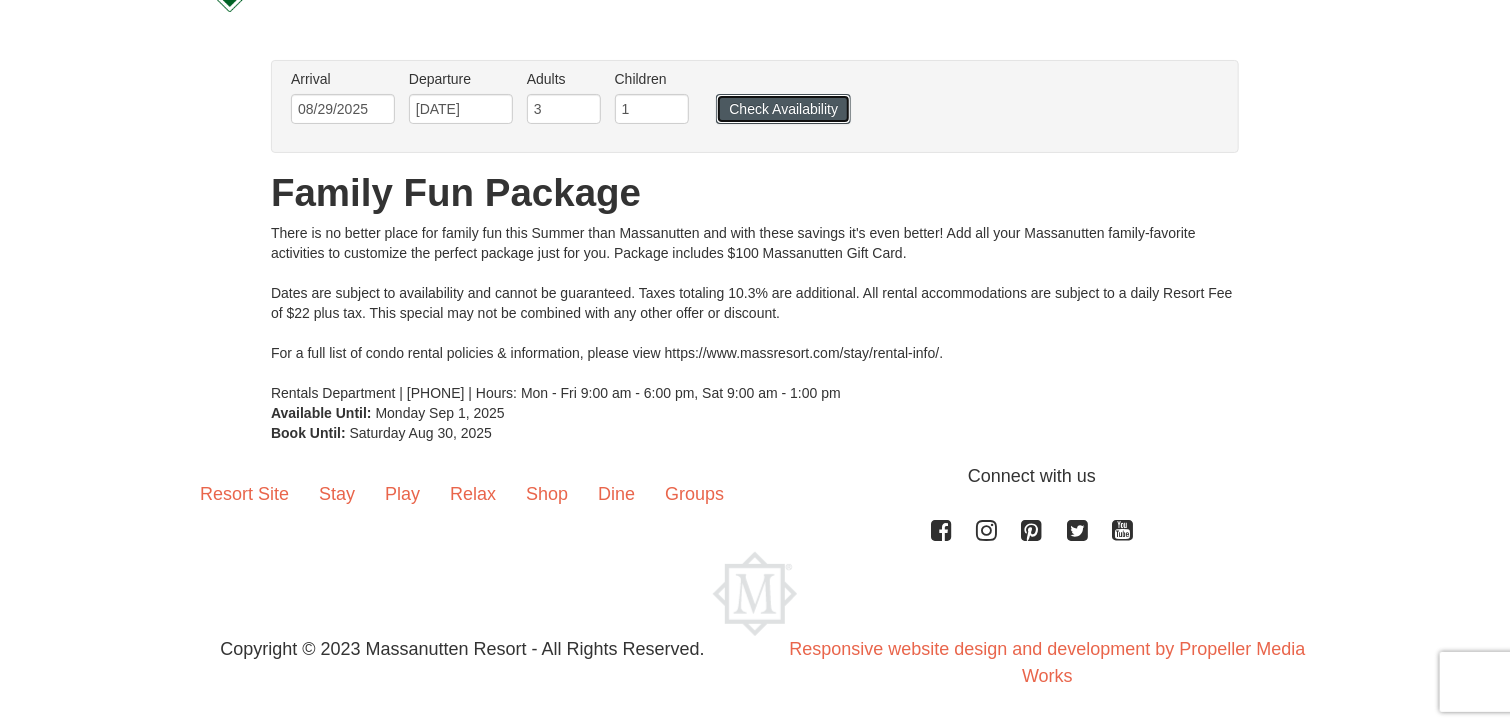click on "Check Availability" at bounding box center [783, 109] 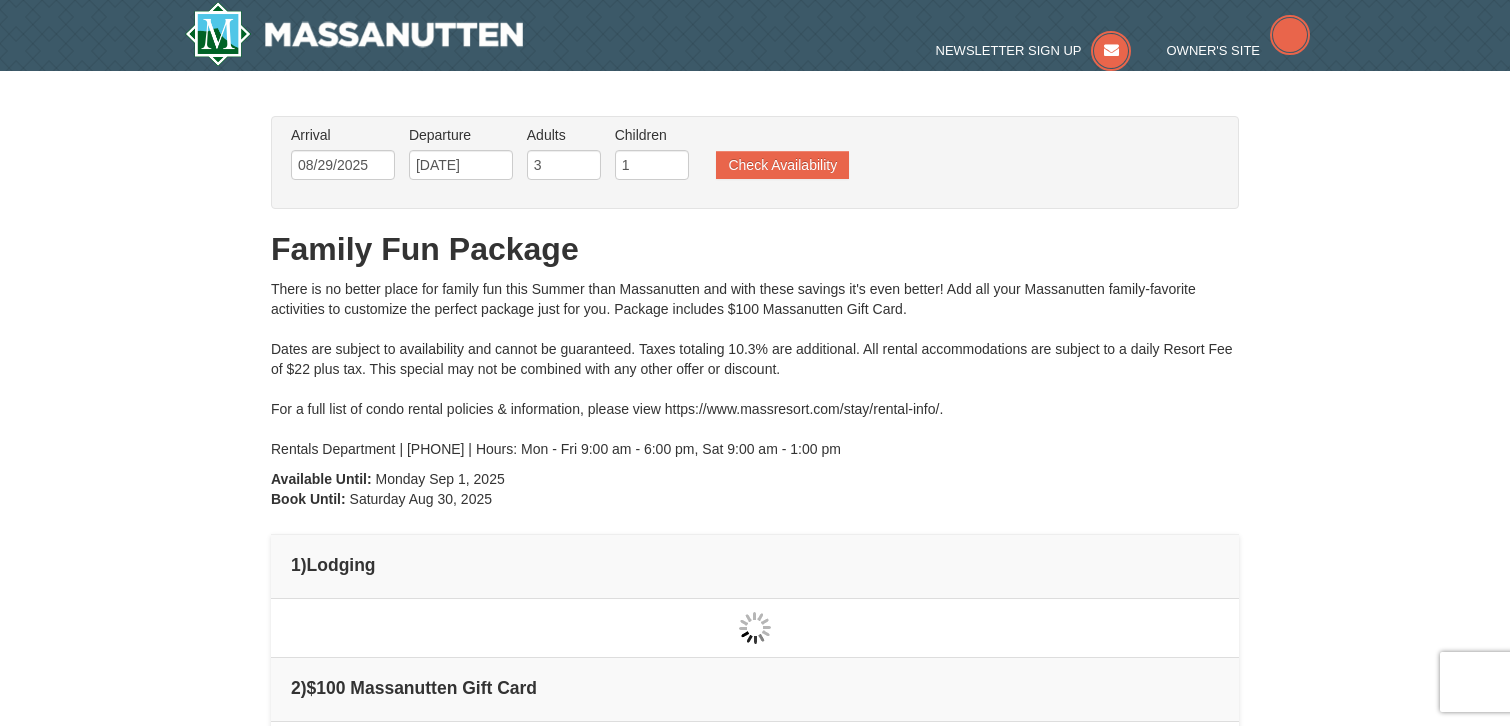 scroll, scrollTop: 0, scrollLeft: 0, axis: both 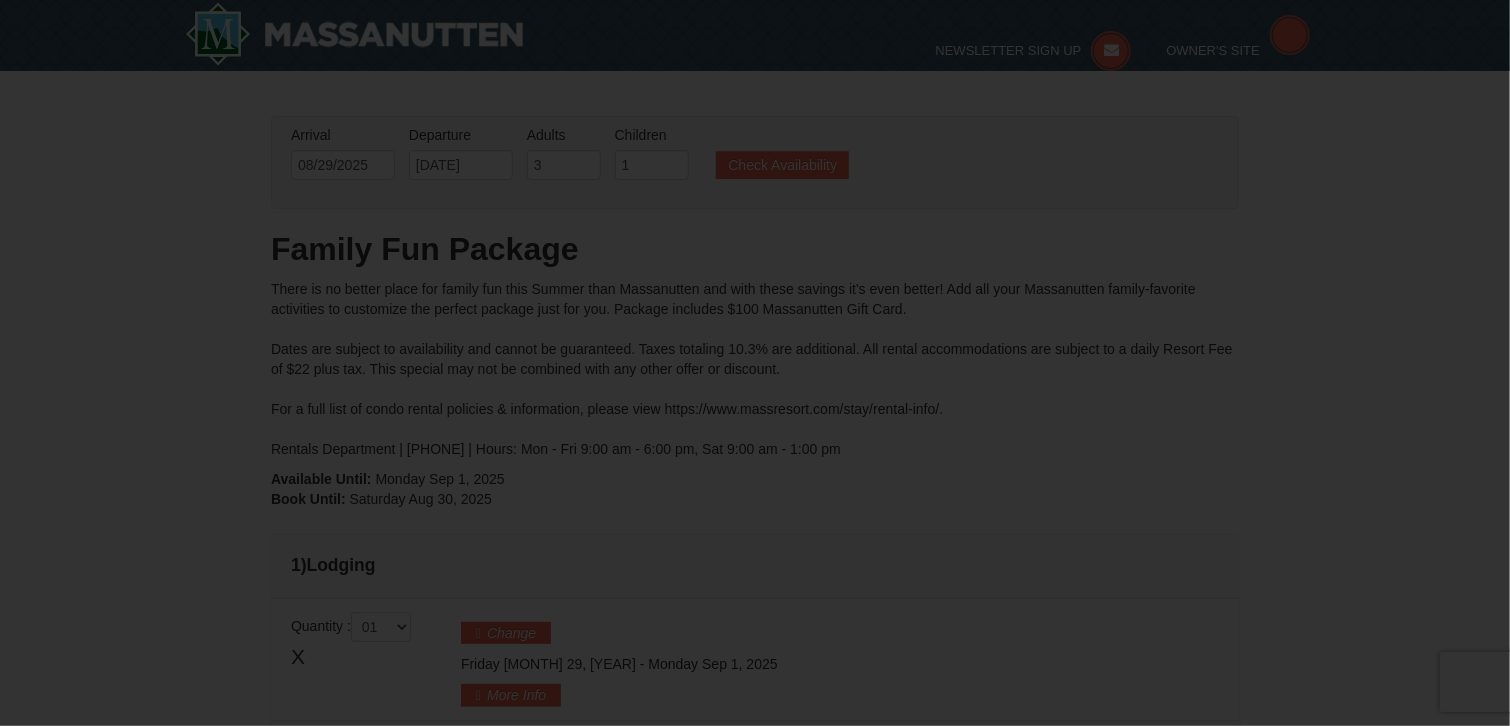 type on "08/29/2025" 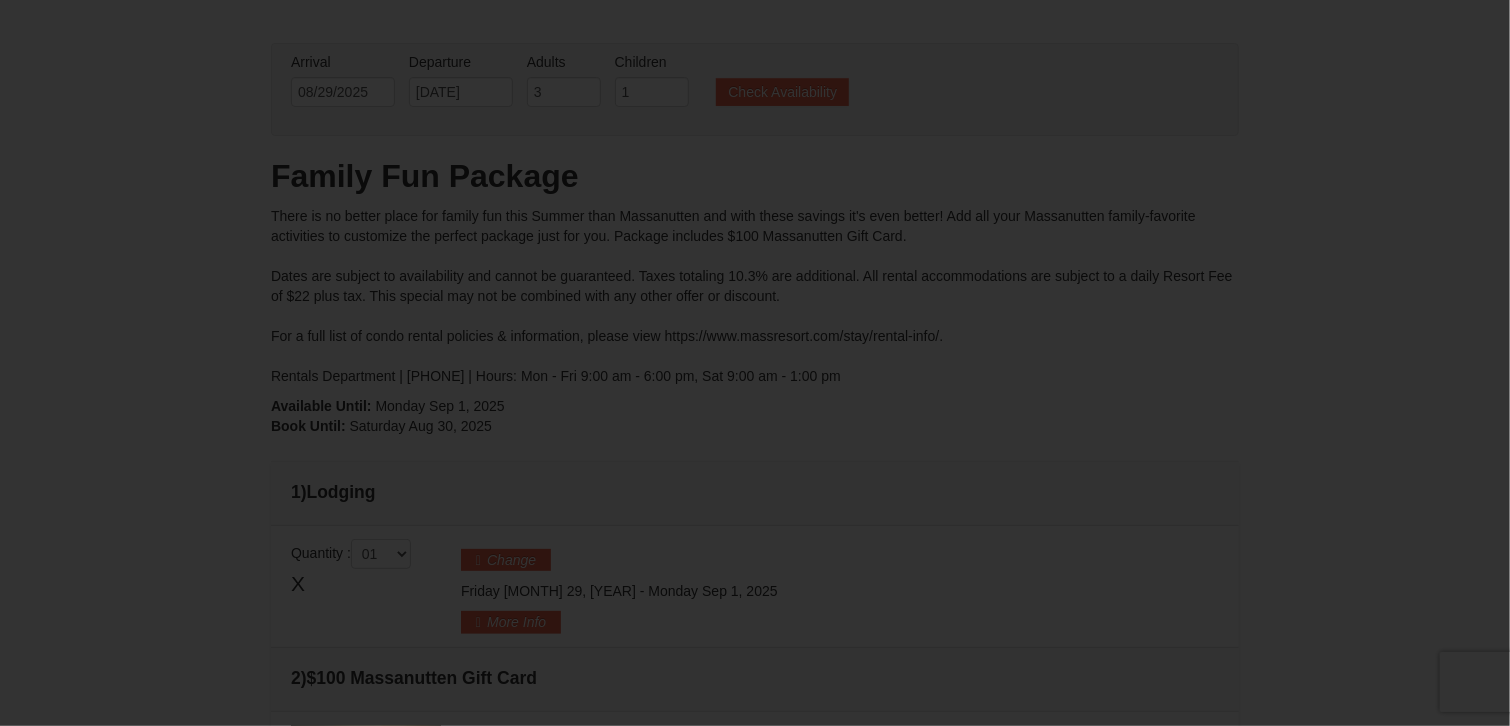 scroll, scrollTop: 0, scrollLeft: 0, axis: both 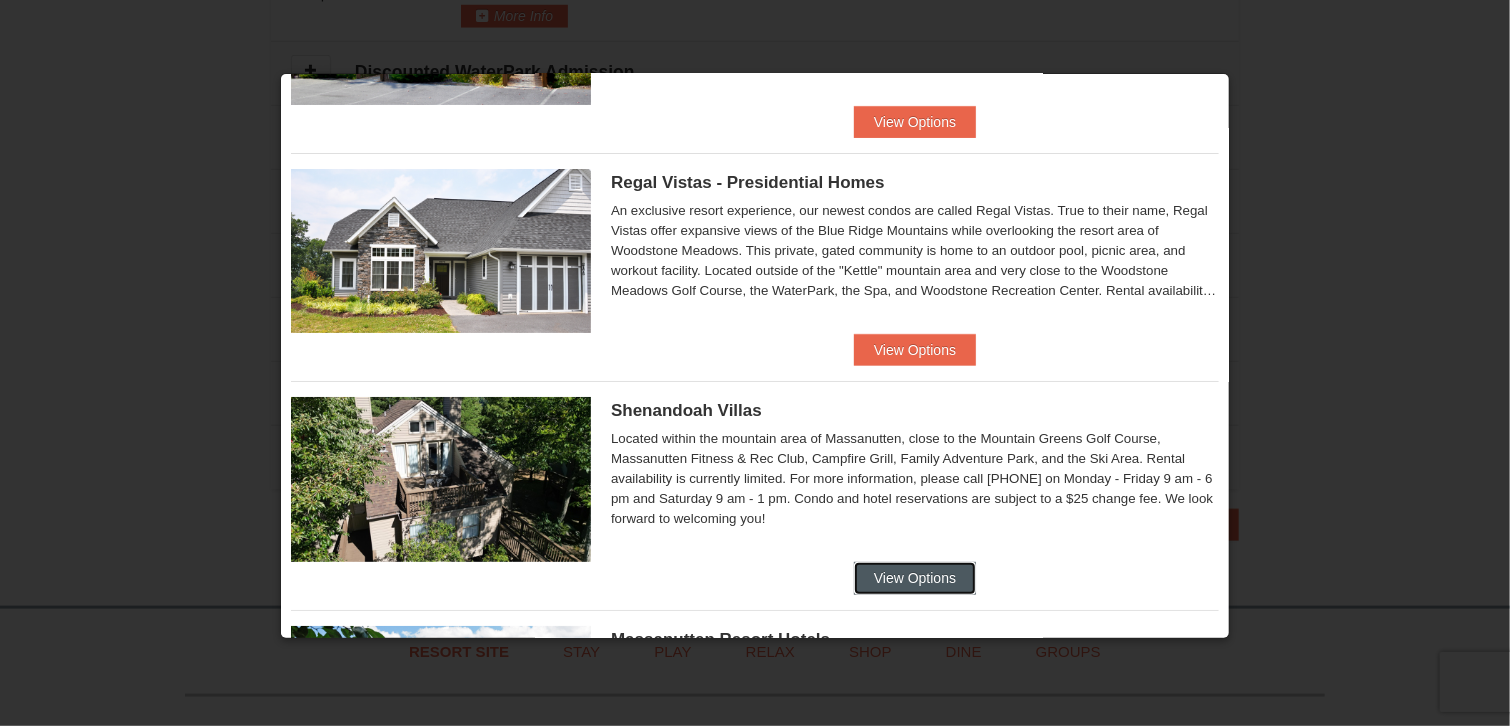 click on "View Options" at bounding box center (915, 578) 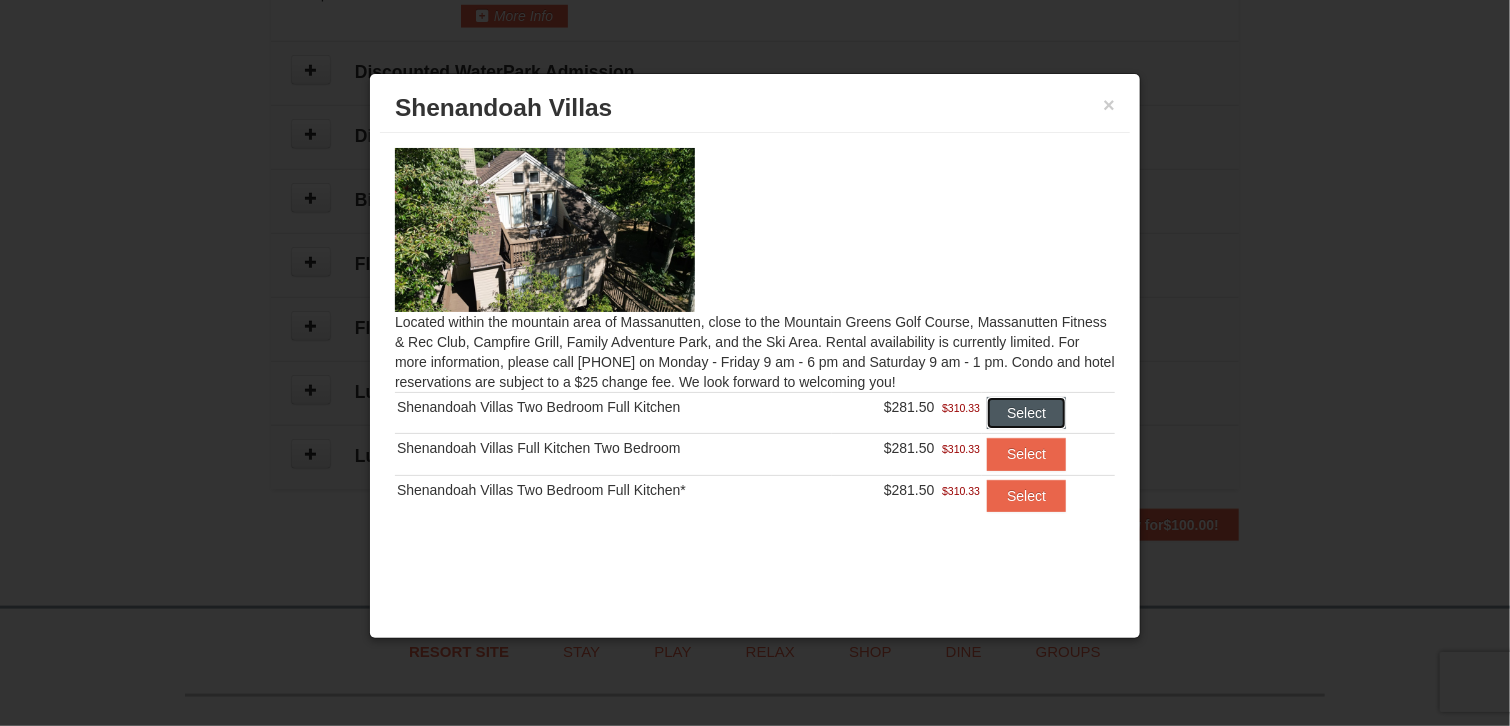 click on "Select" at bounding box center (1026, 413) 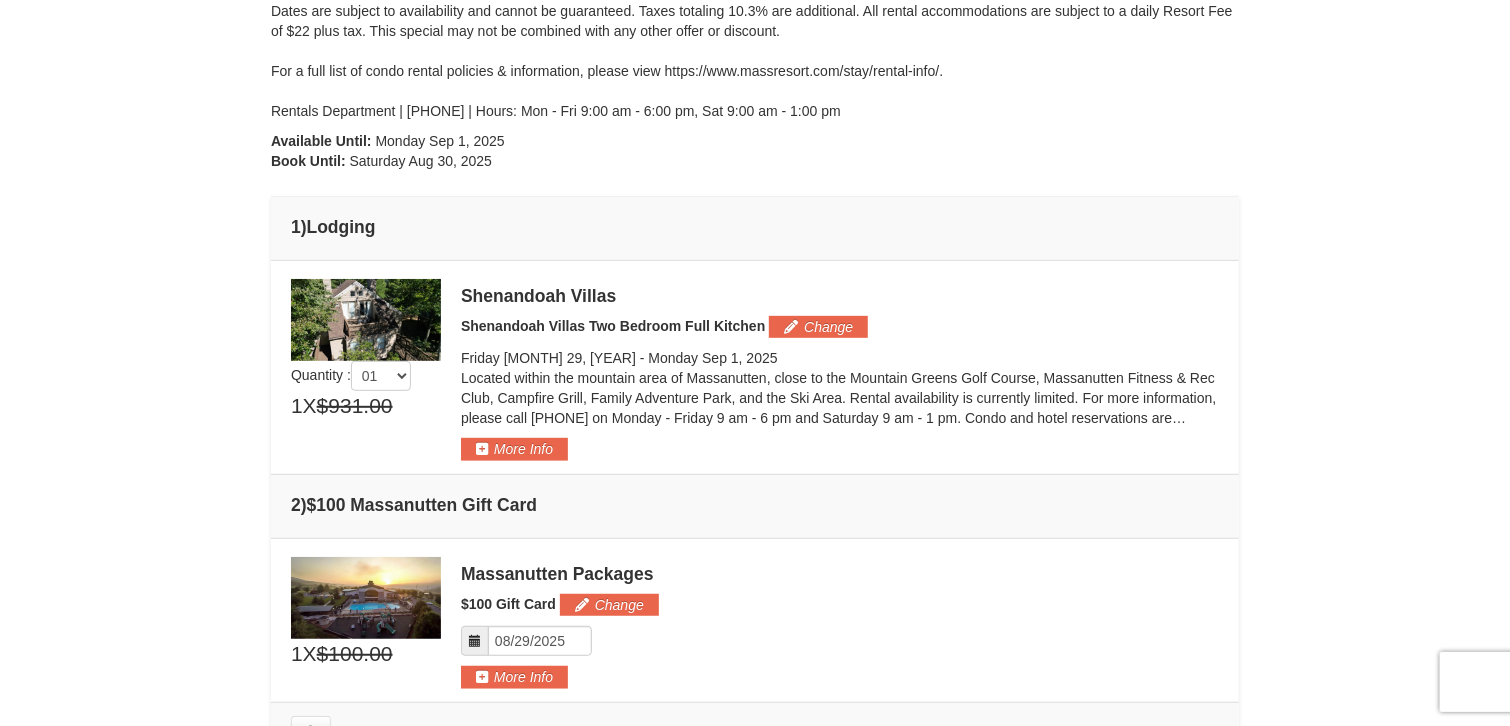 scroll, scrollTop: 0, scrollLeft: 0, axis: both 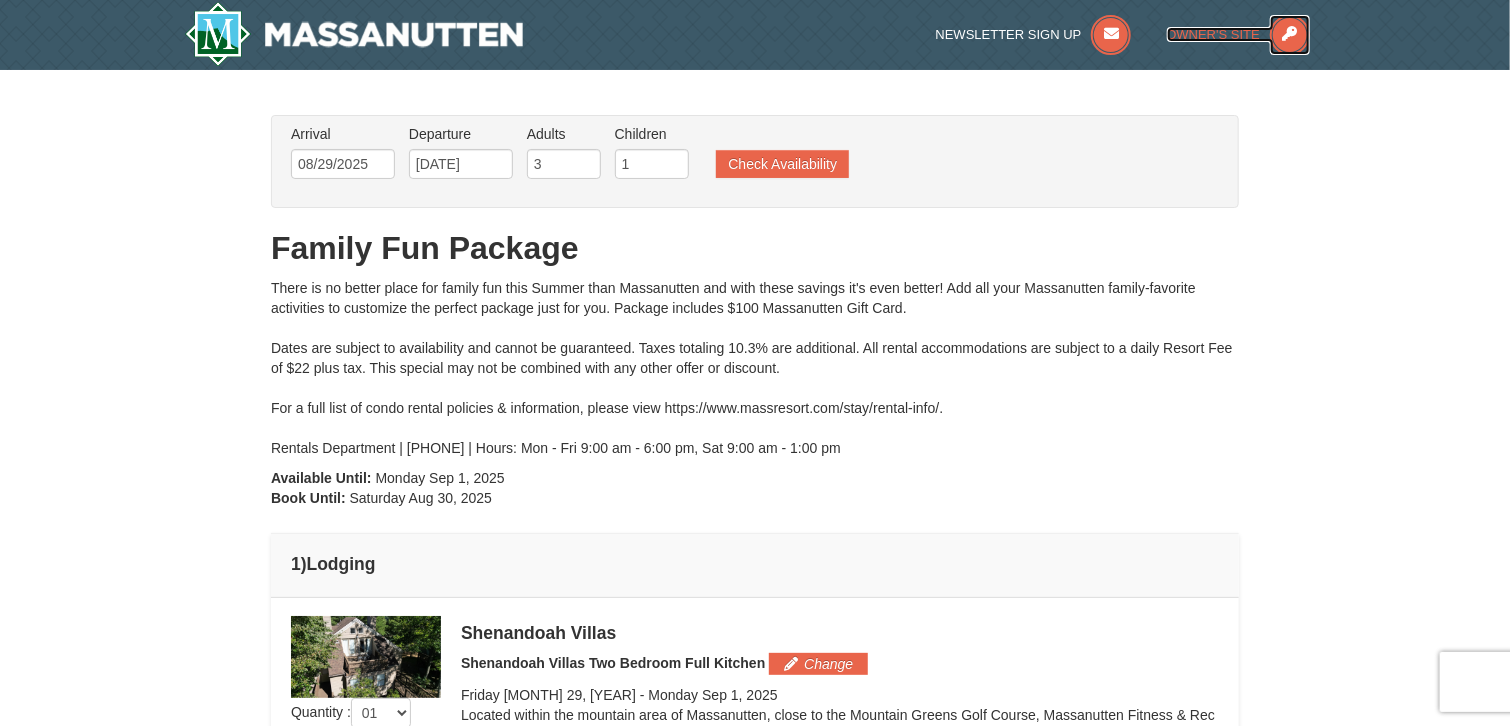 click on "Owner's Site" at bounding box center (1214, 34) 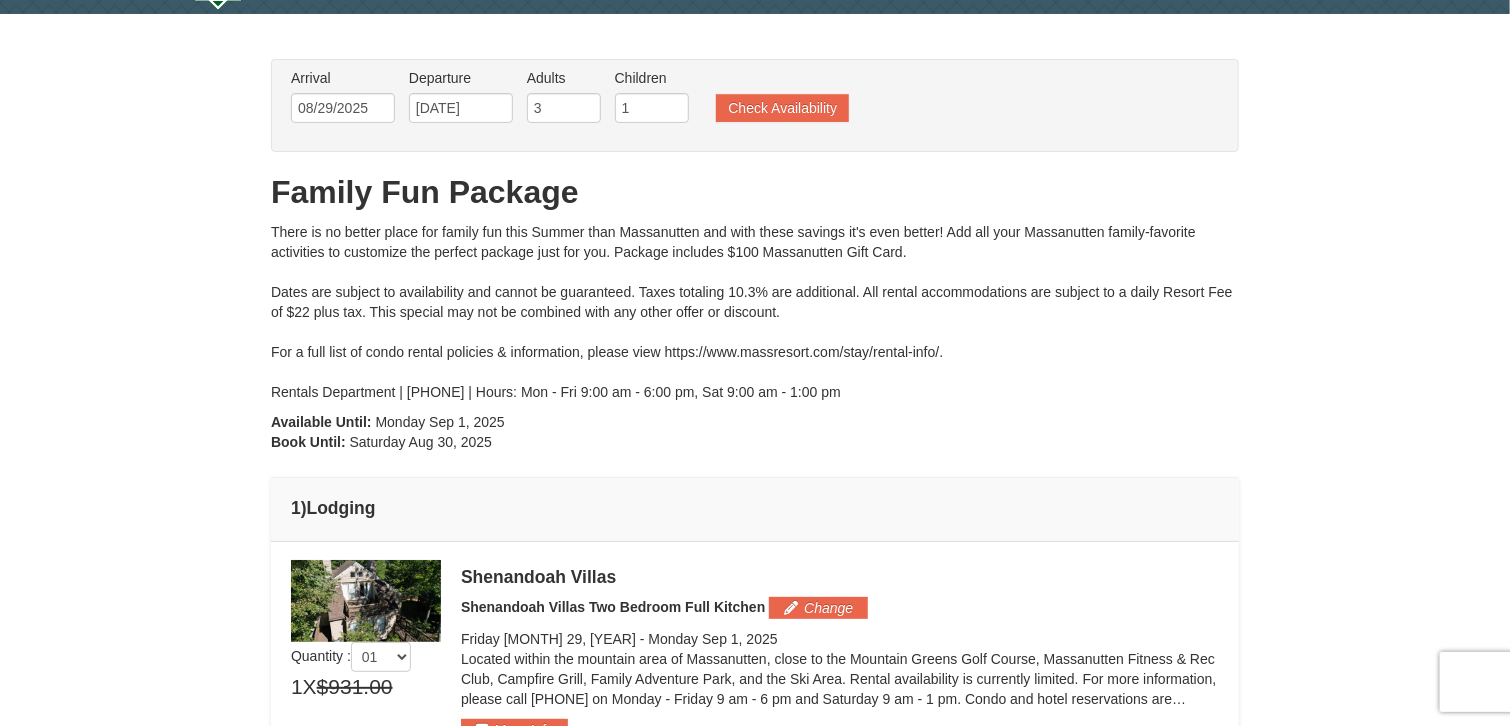 scroll, scrollTop: 0, scrollLeft: 0, axis: both 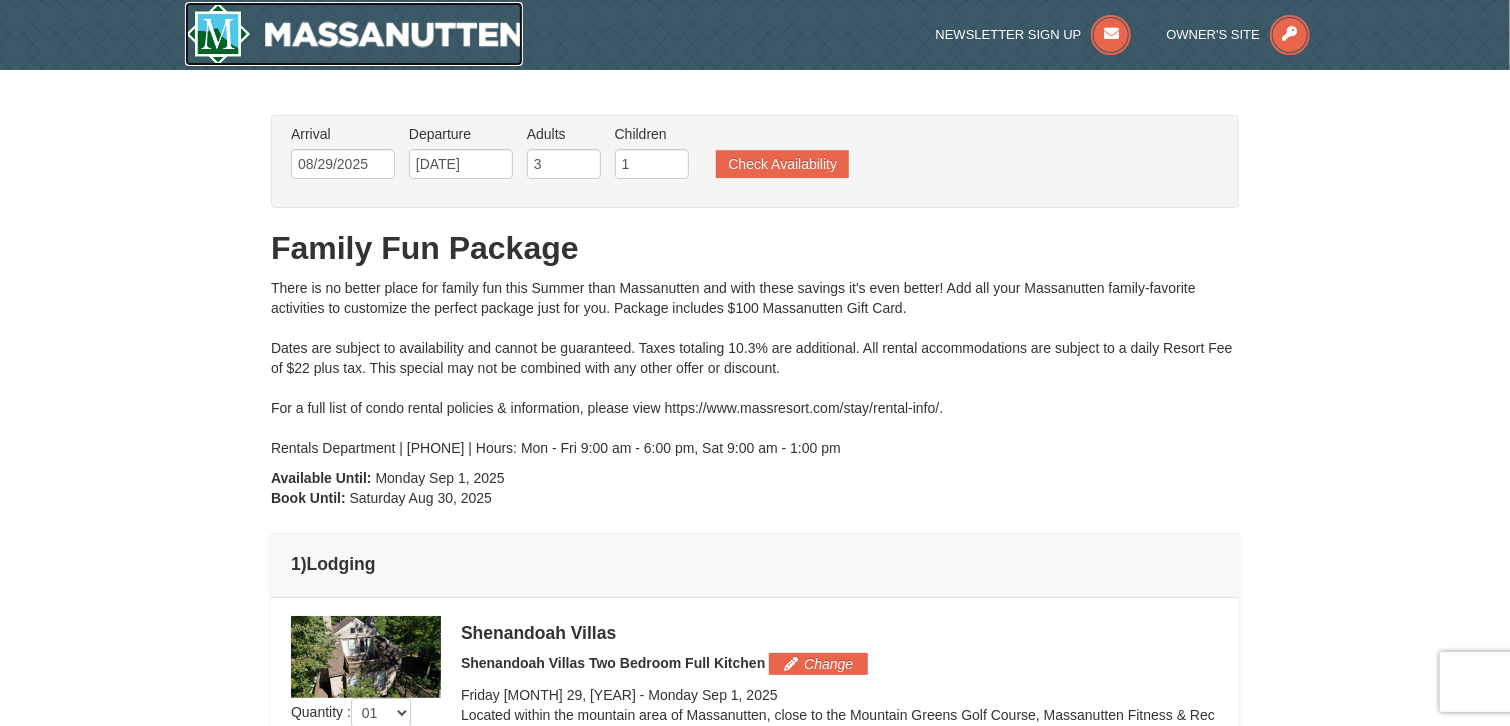 click at bounding box center [354, 34] 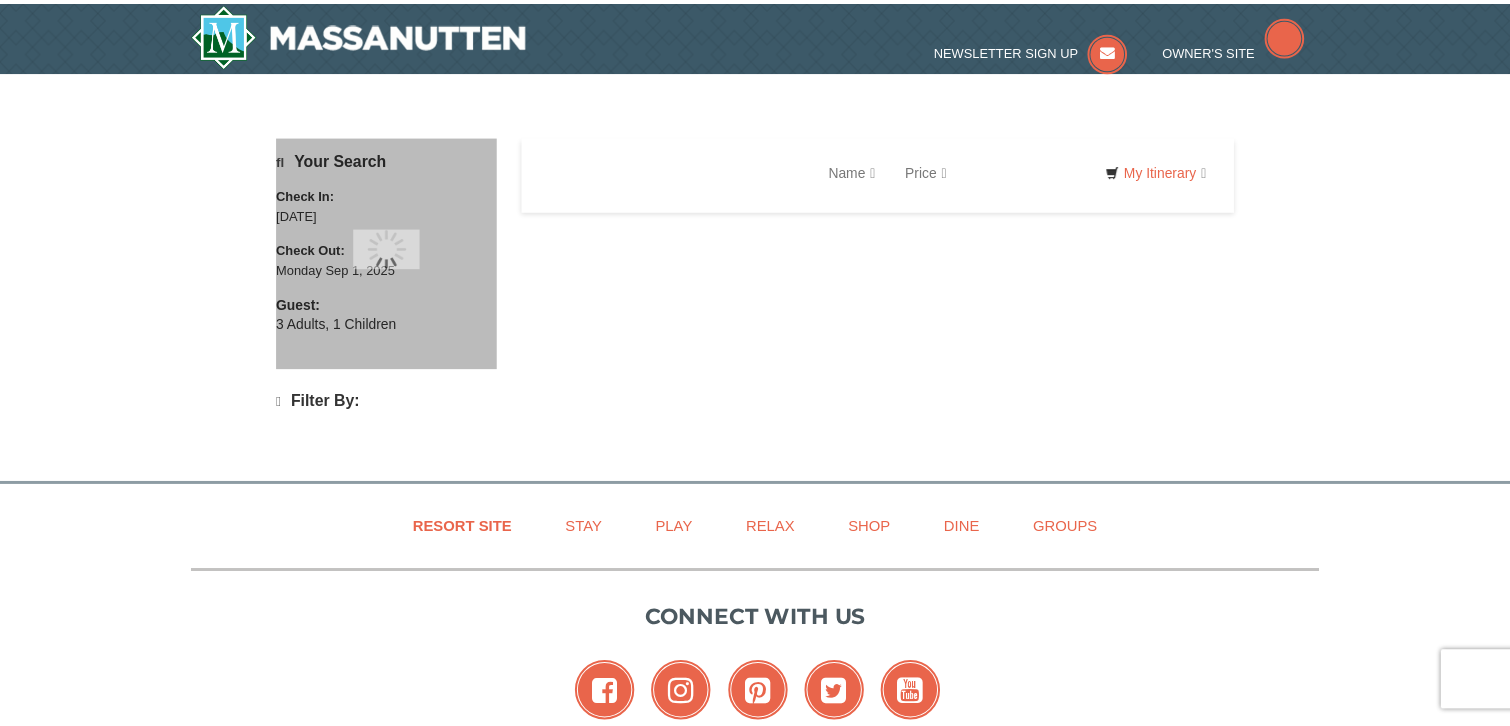 scroll, scrollTop: 0, scrollLeft: 0, axis: both 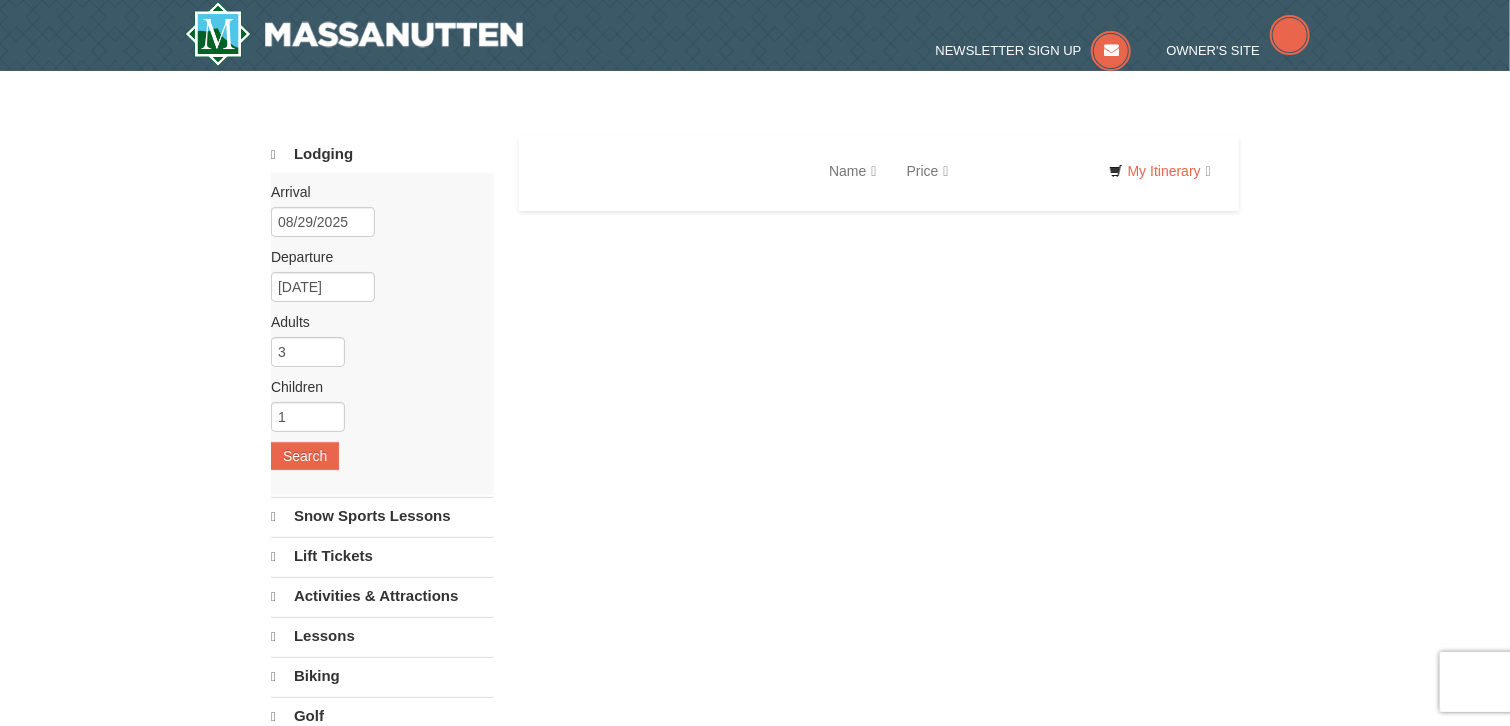 select on "8" 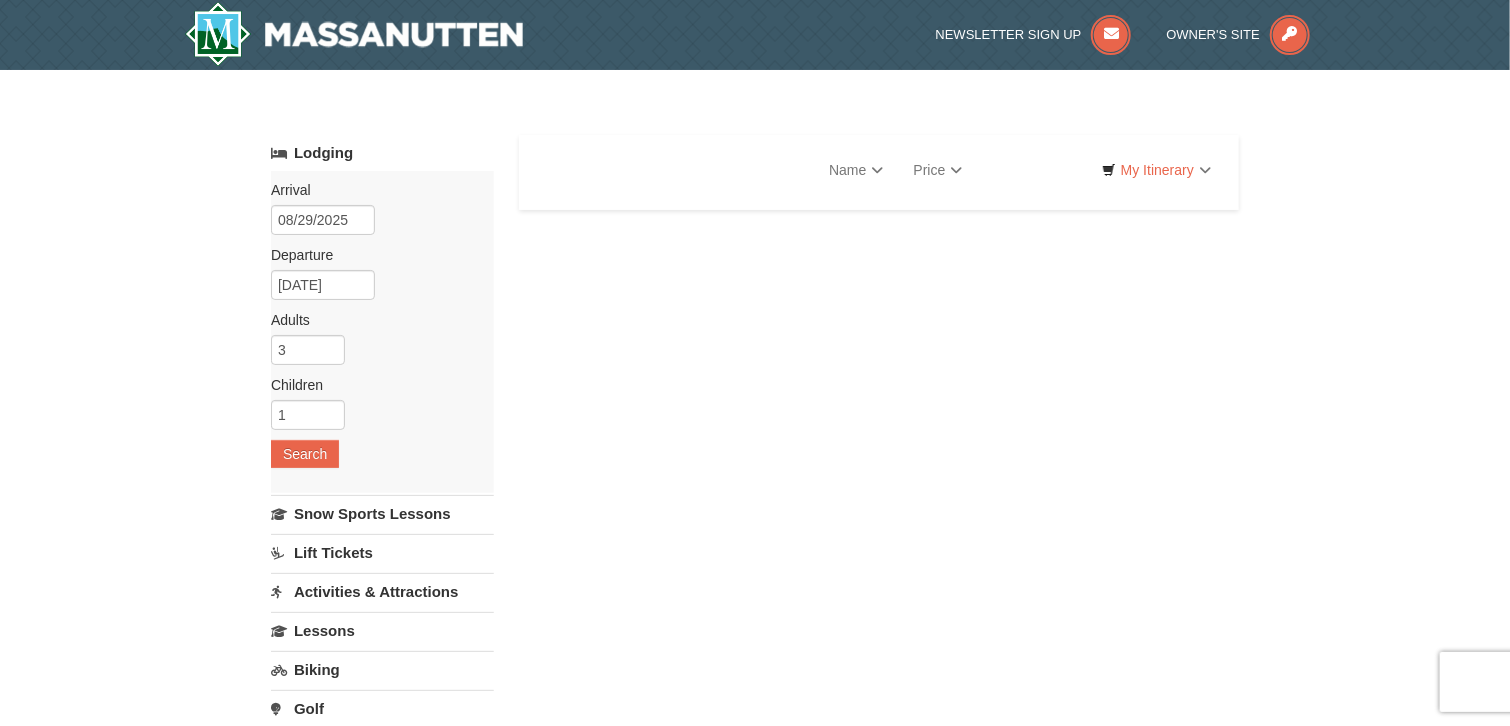scroll, scrollTop: 0, scrollLeft: 0, axis: both 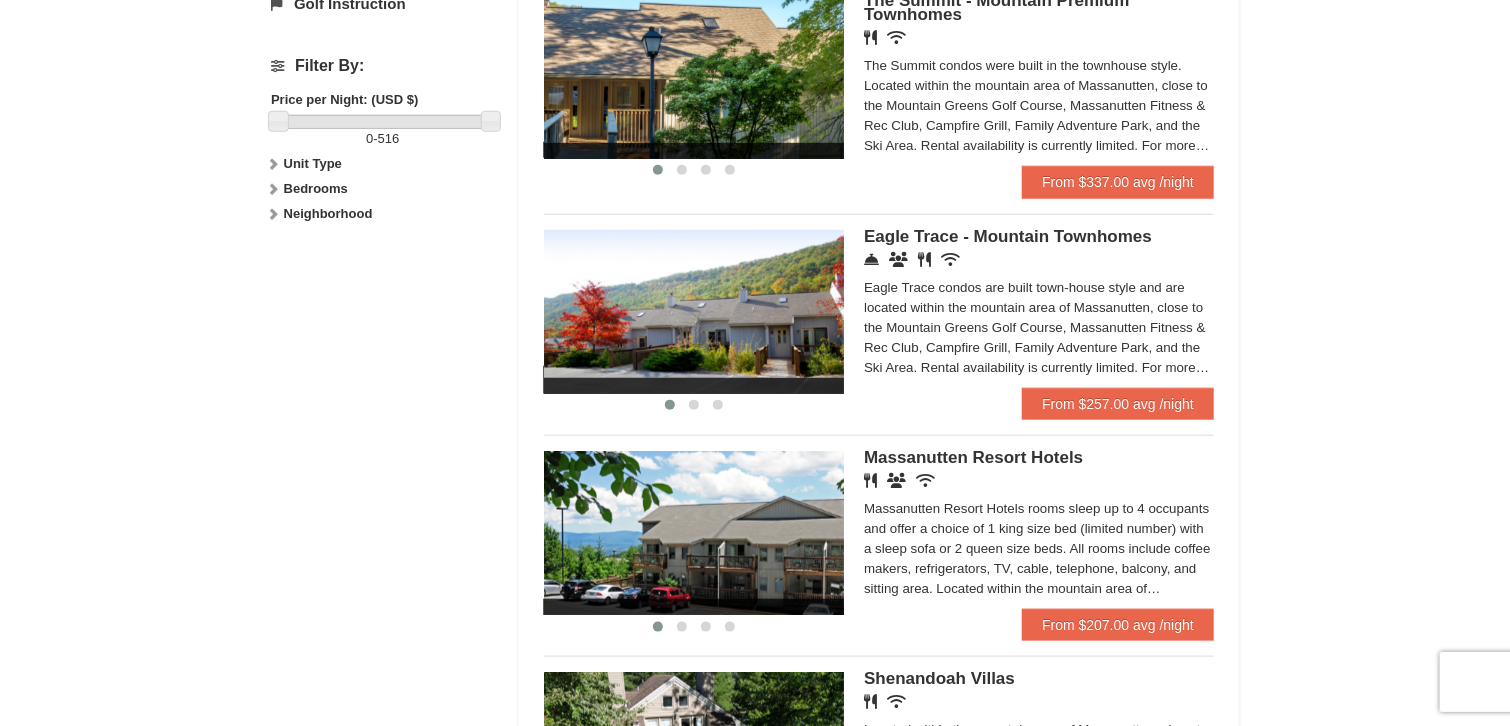 click on "Bedrooms" at bounding box center (316, 188) 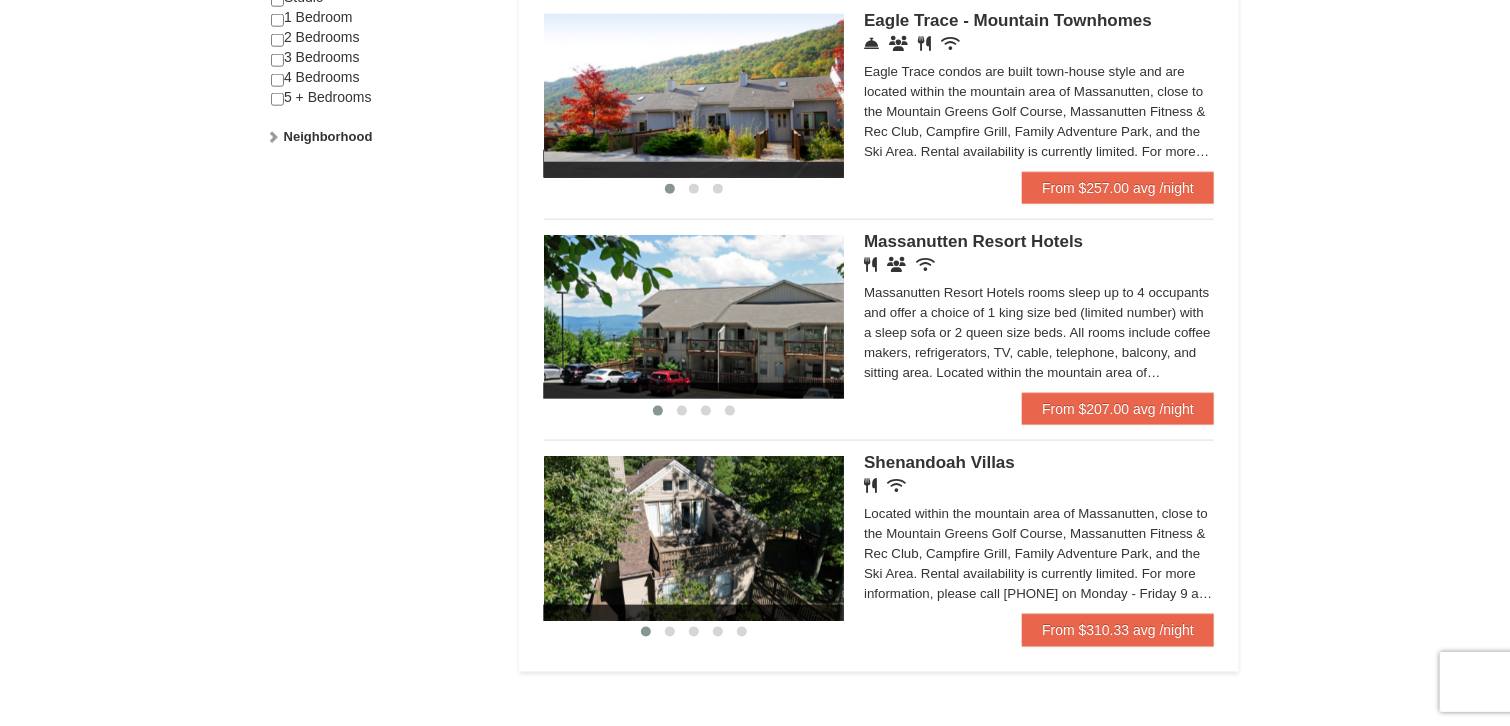 scroll, scrollTop: 1300, scrollLeft: 0, axis: vertical 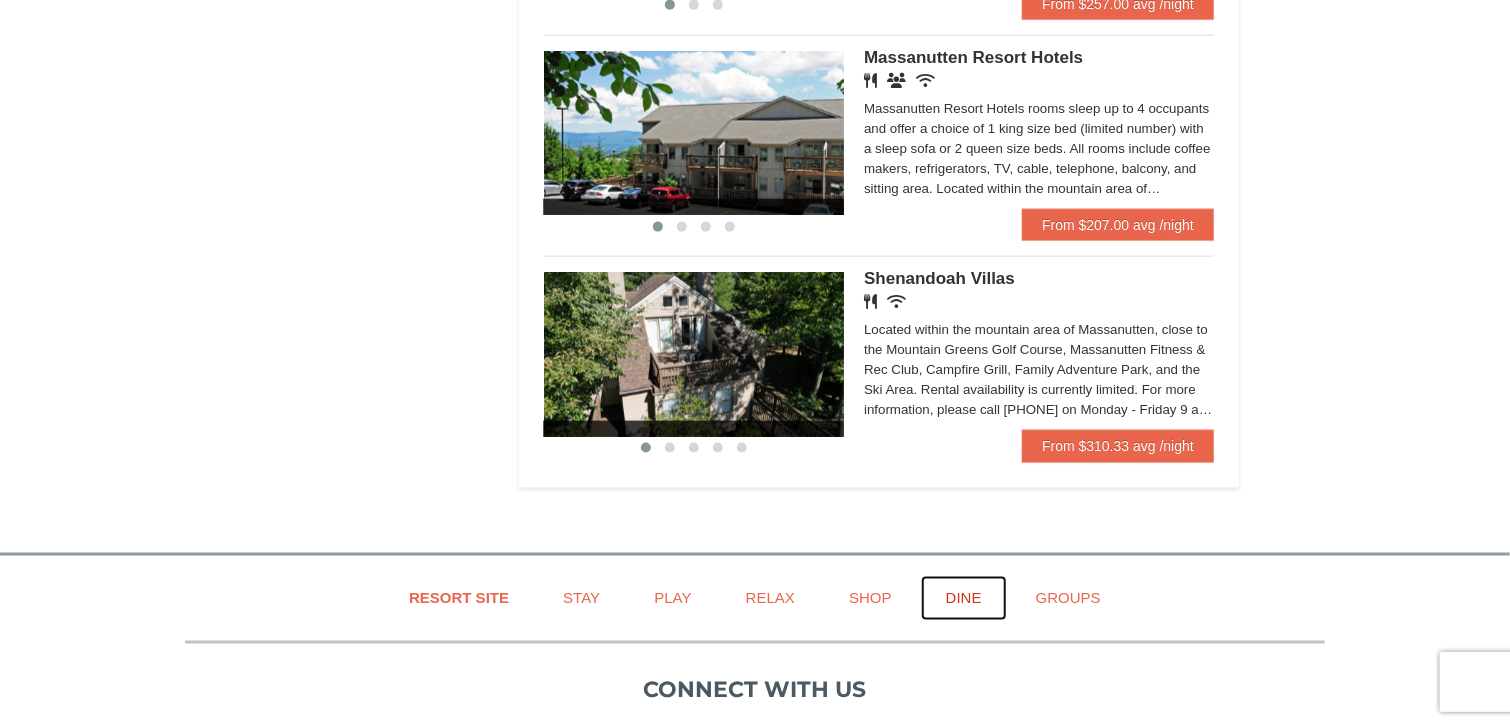 click on "Dine" at bounding box center (964, 598) 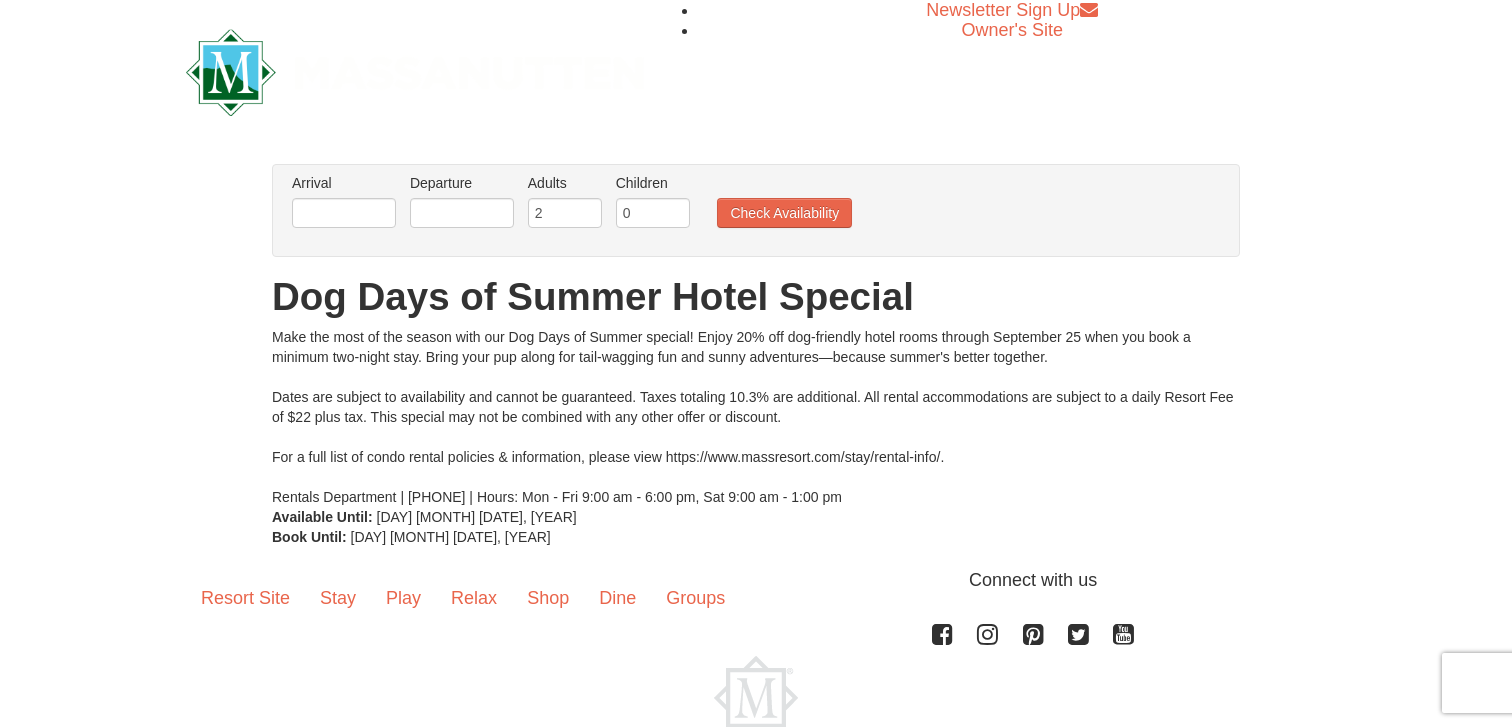 scroll, scrollTop: 0, scrollLeft: 0, axis: both 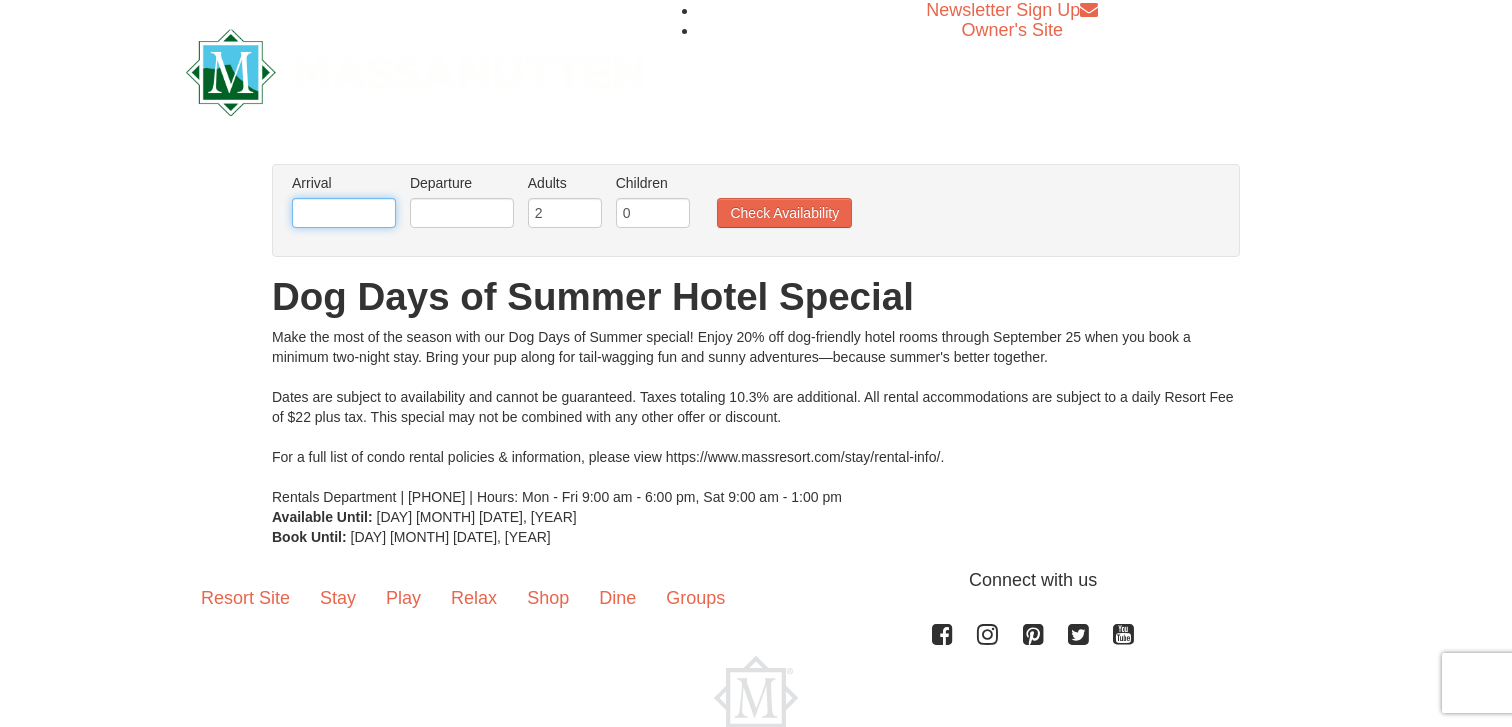 click at bounding box center (344, 213) 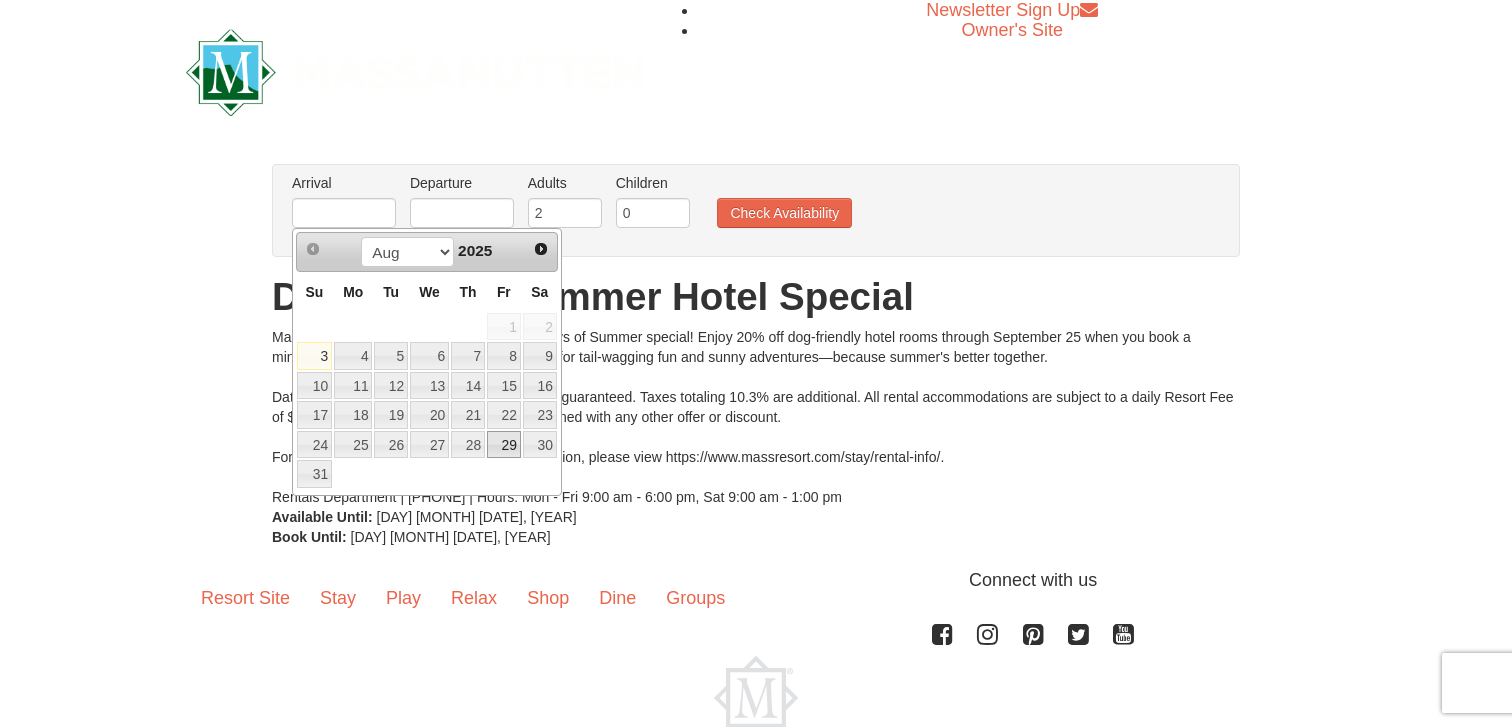 click on "29" at bounding box center (504, 445) 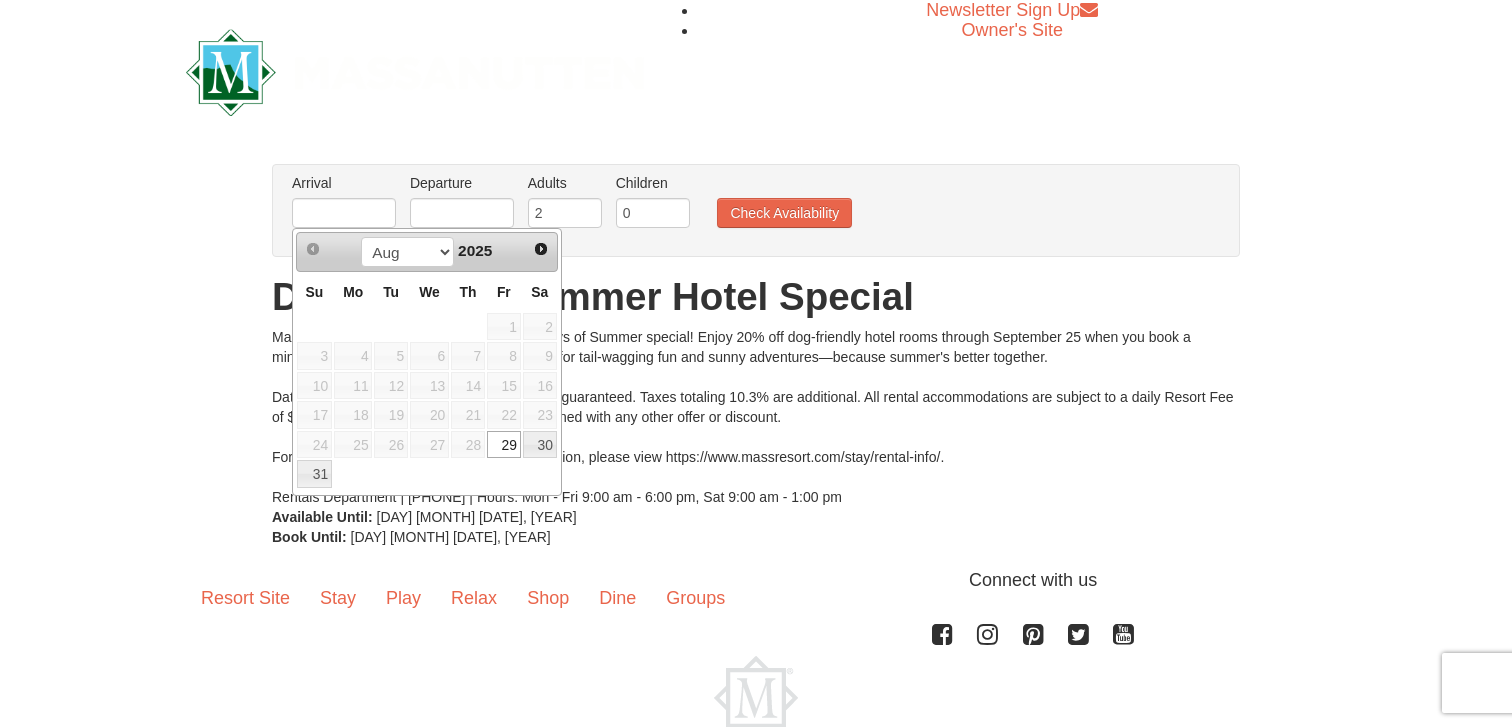 type on "08/29/2025" 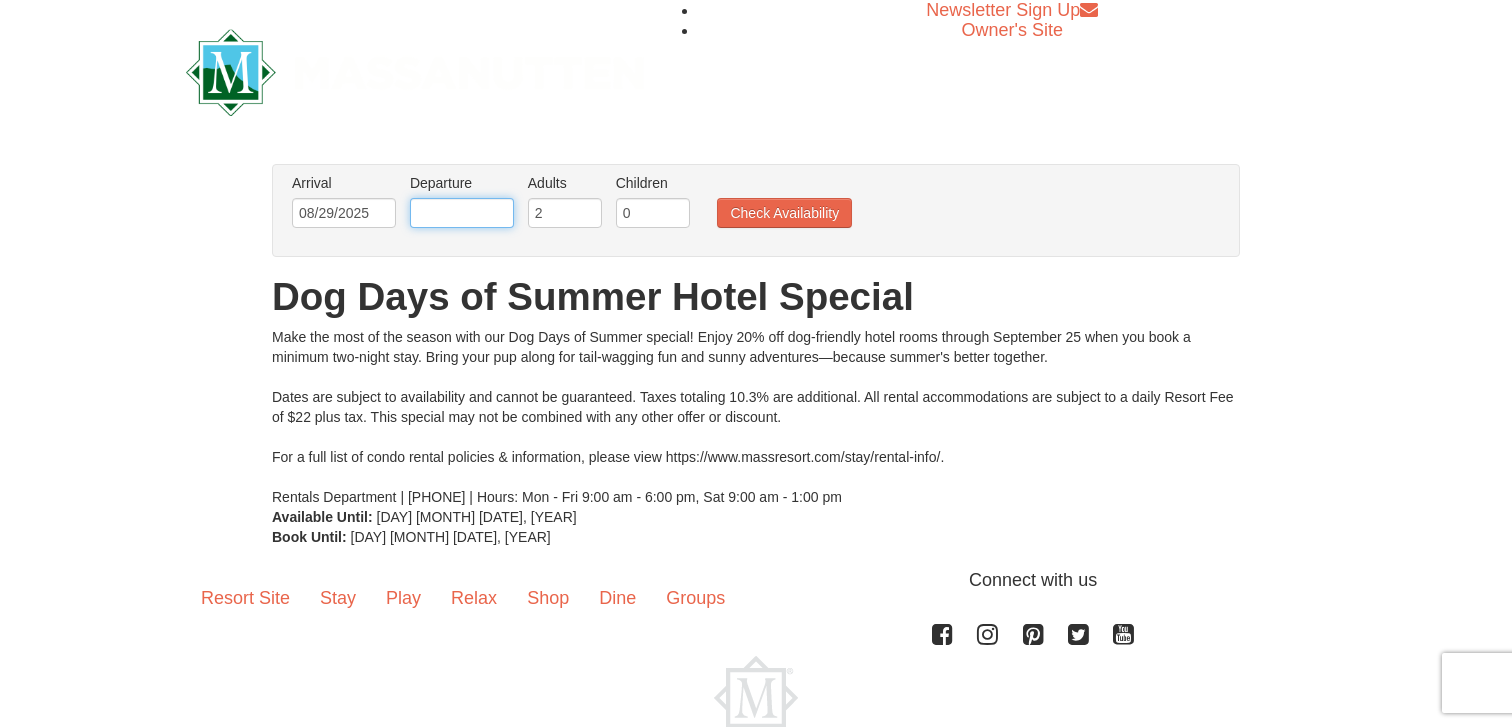 click at bounding box center (462, 213) 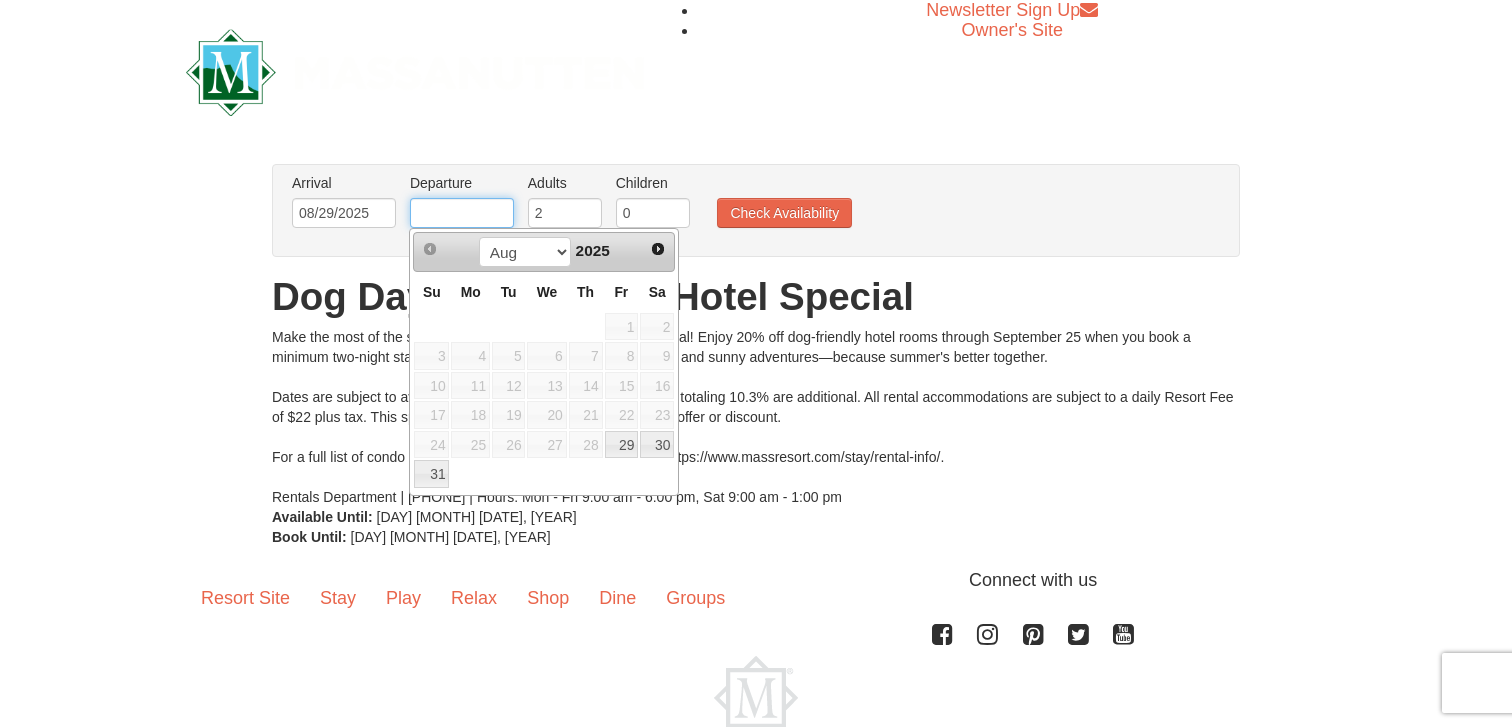 type on "[DATE]" 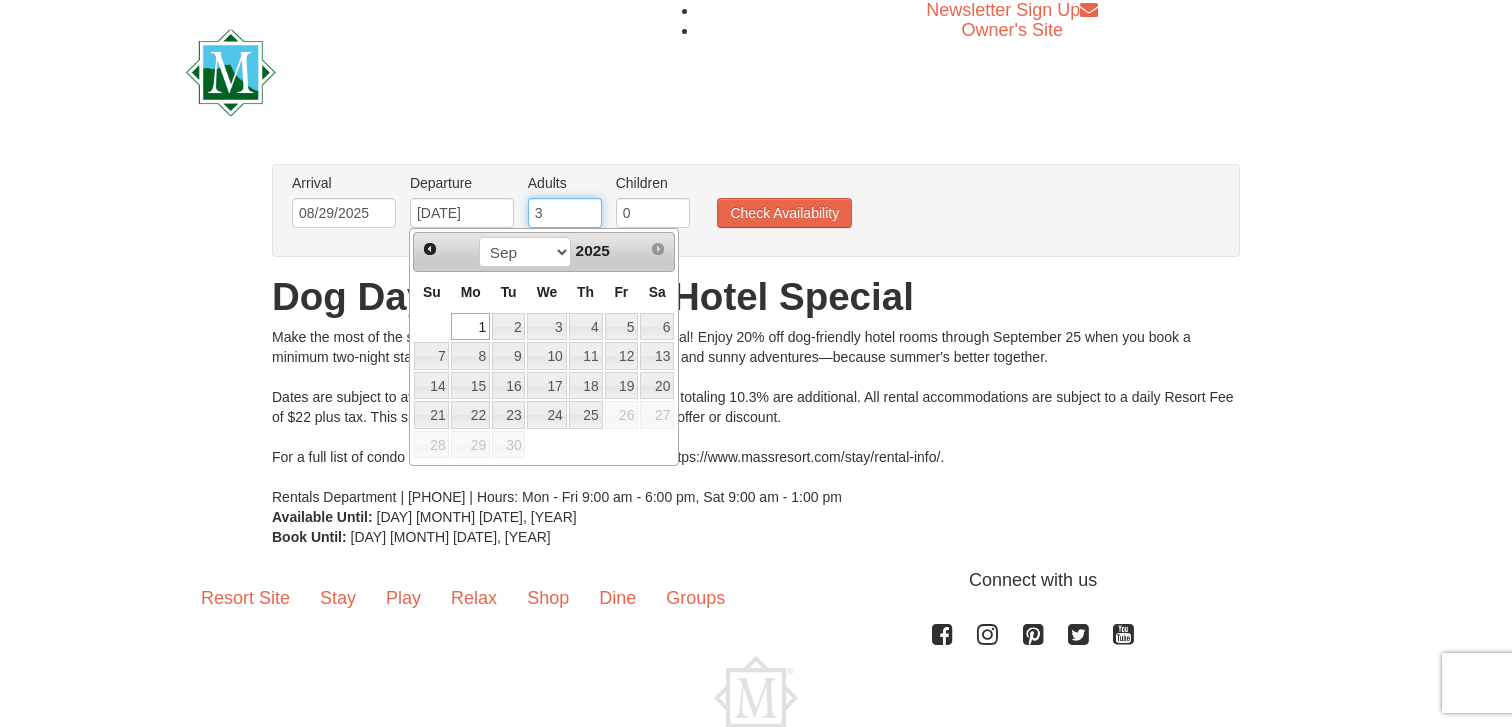 type on "3" 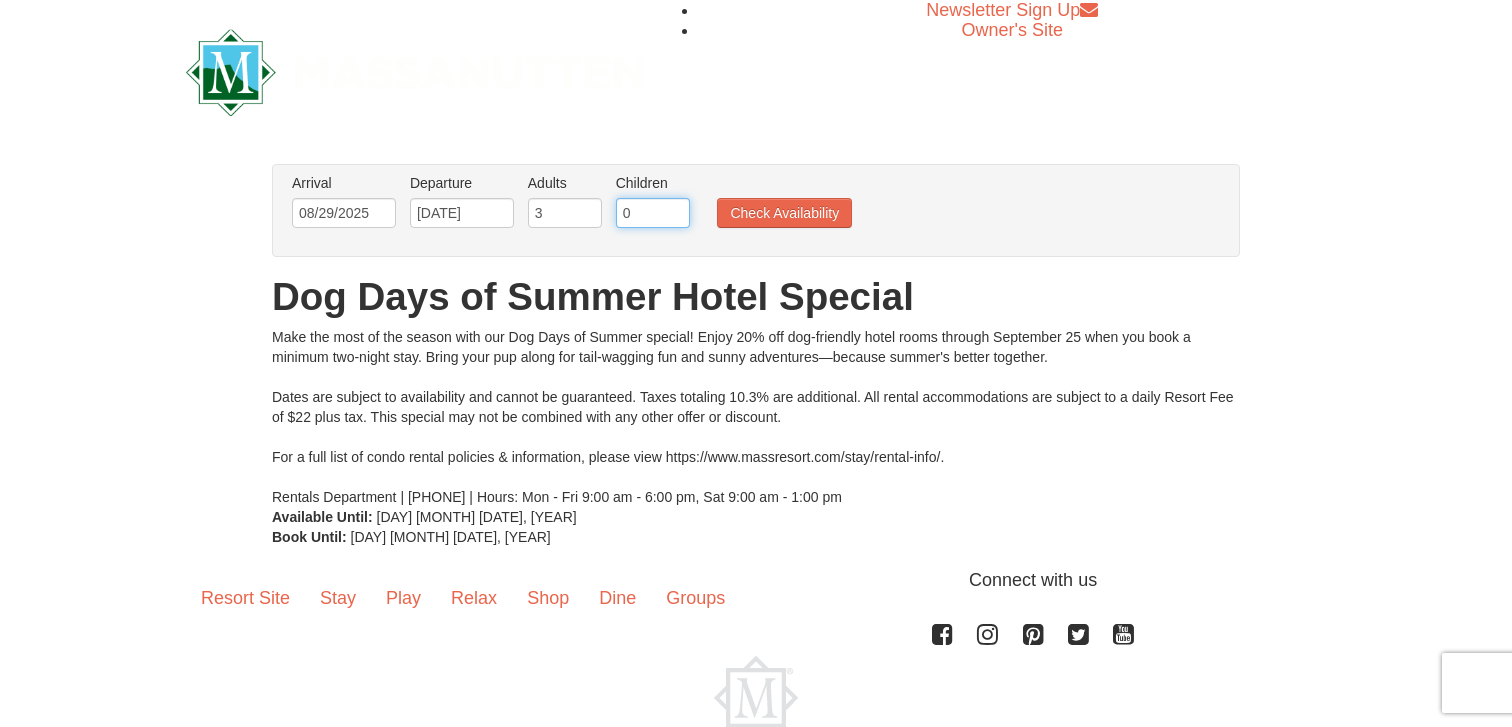 click on "0" at bounding box center [653, 213] 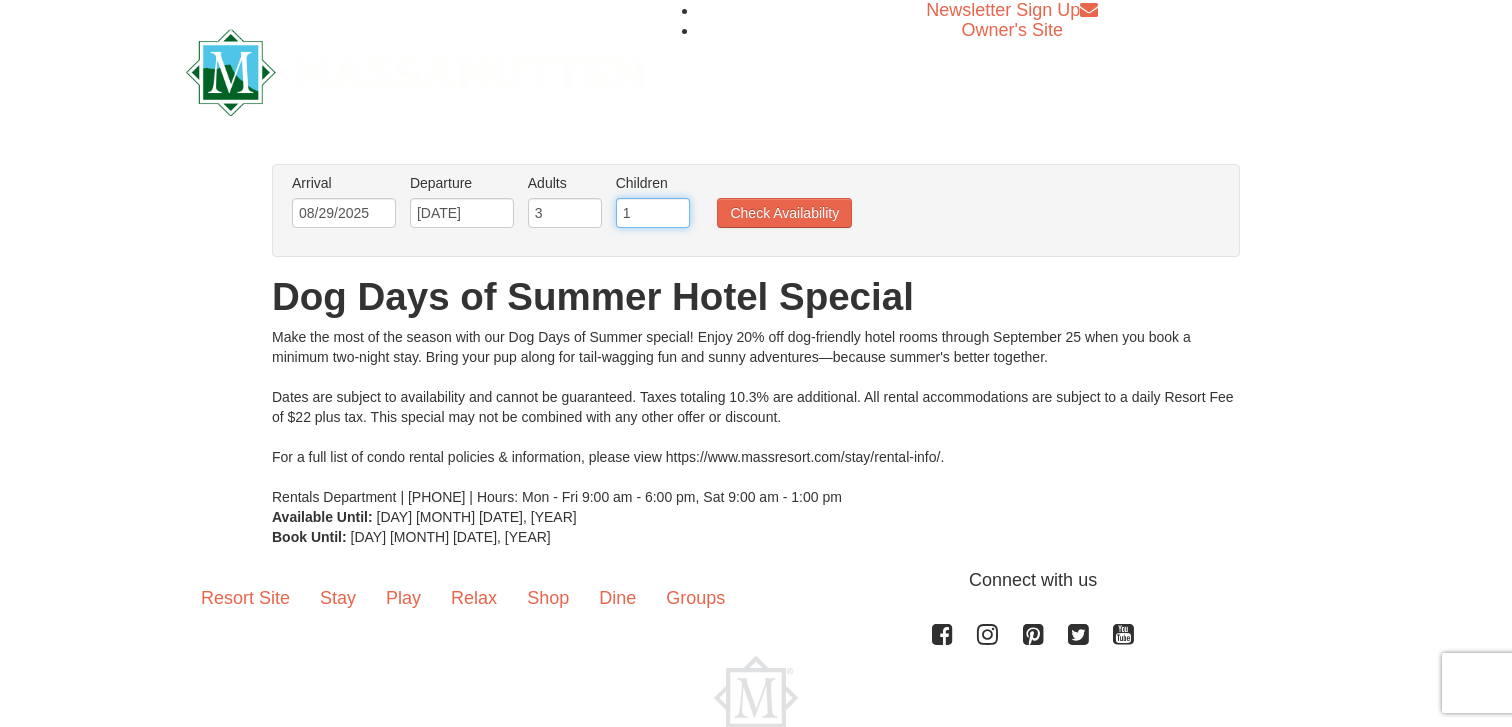 type on "1" 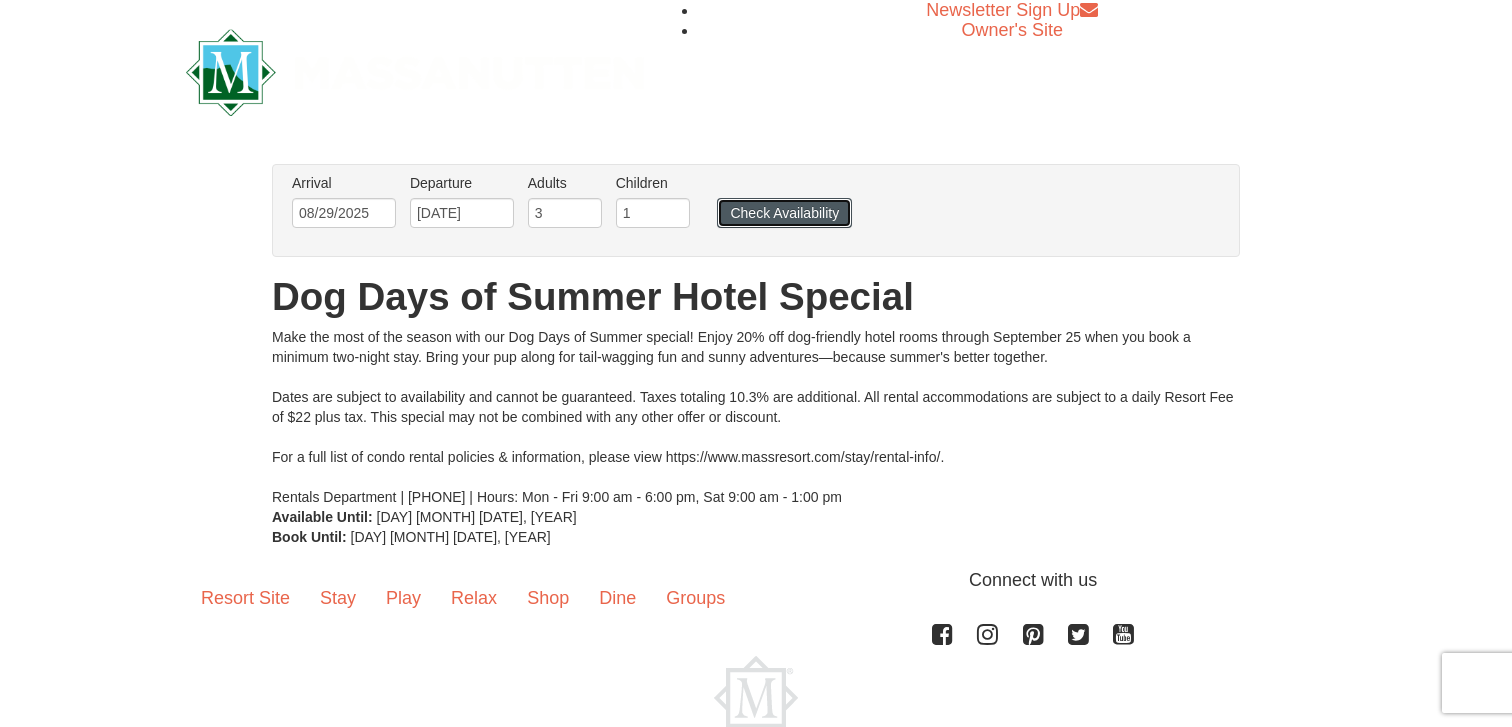 click on "Check Availability" at bounding box center (784, 213) 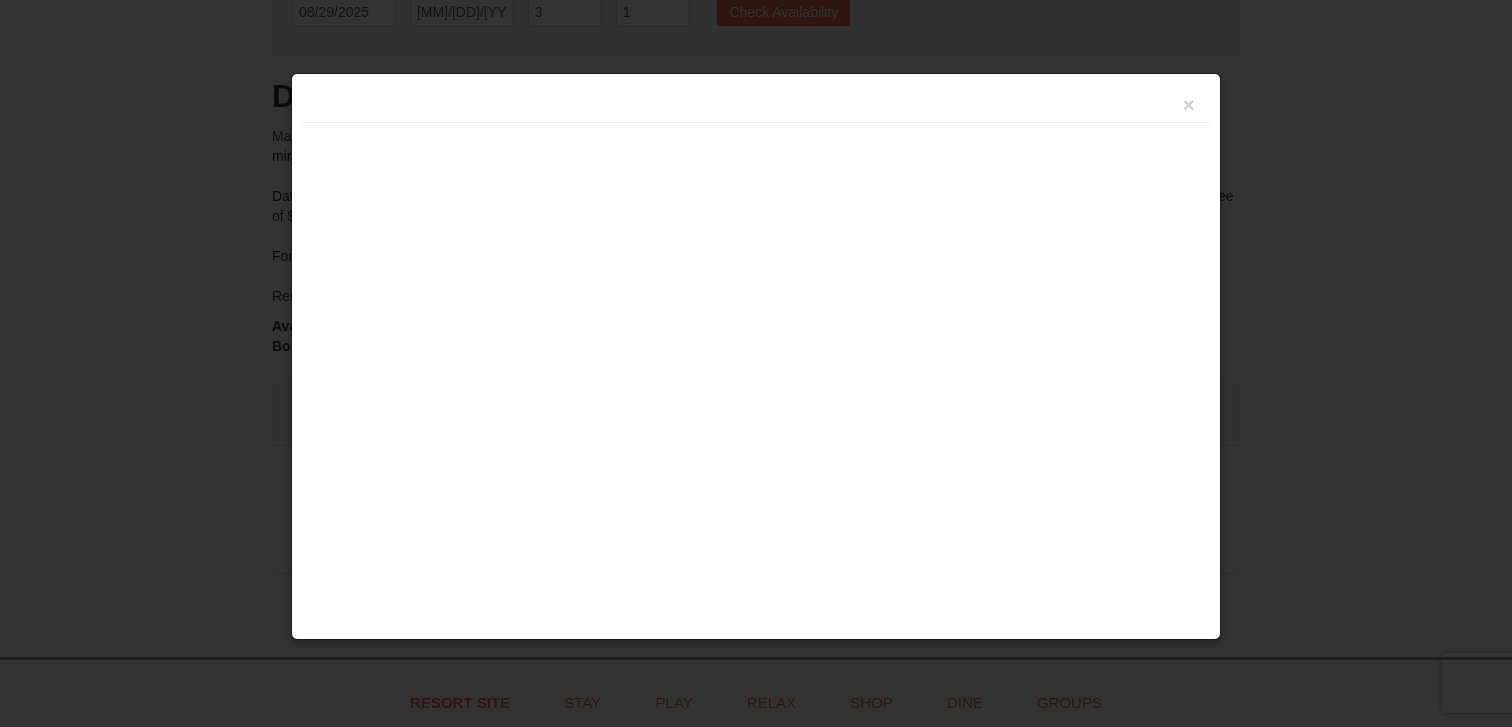 scroll, scrollTop: 0, scrollLeft: 0, axis: both 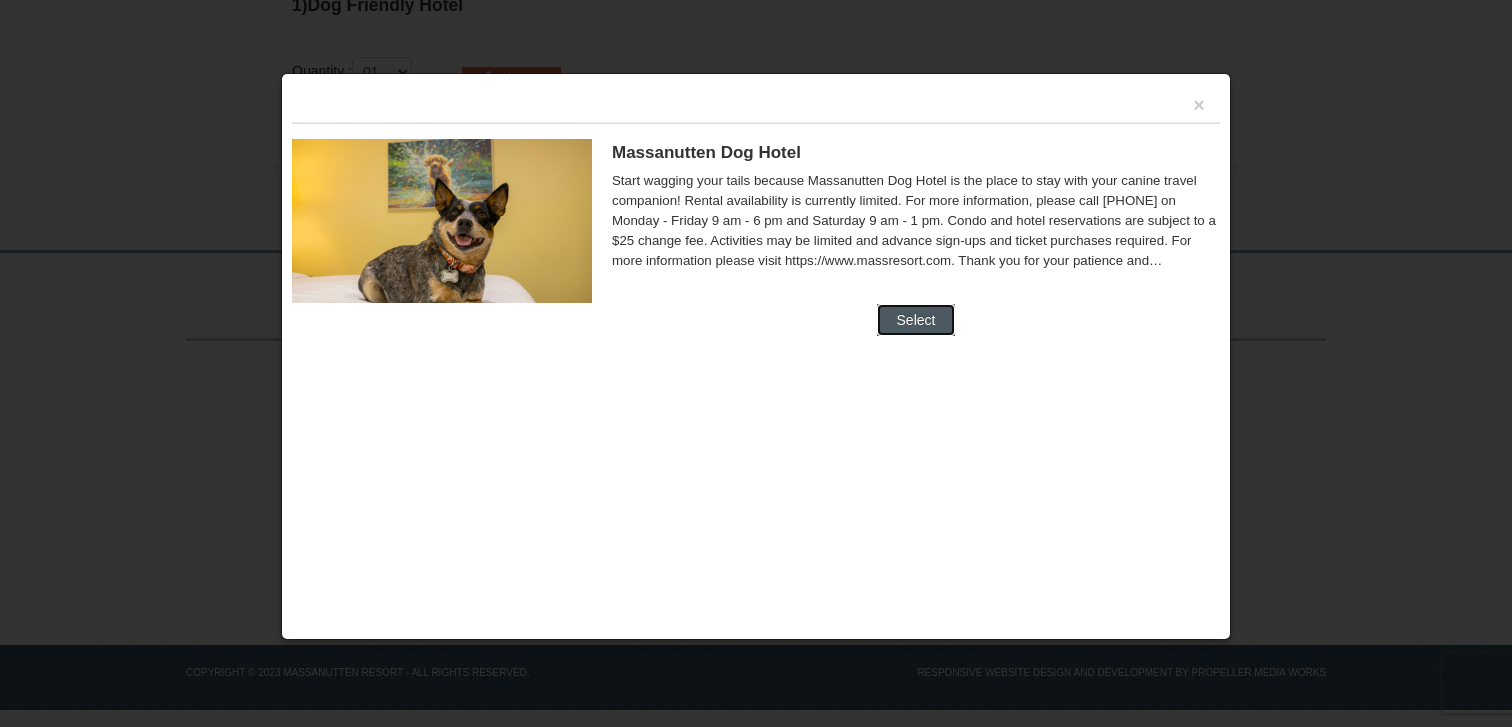 click on "Select" at bounding box center [916, 320] 